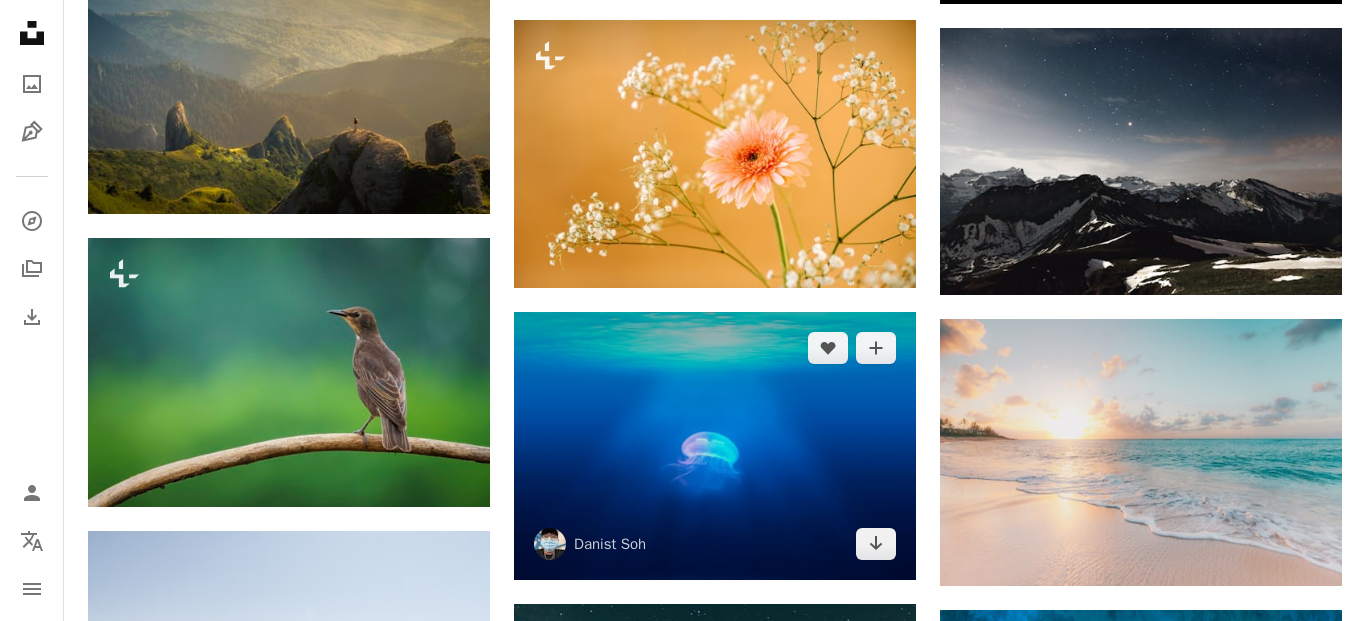 scroll, scrollTop: 4202, scrollLeft: 0, axis: vertical 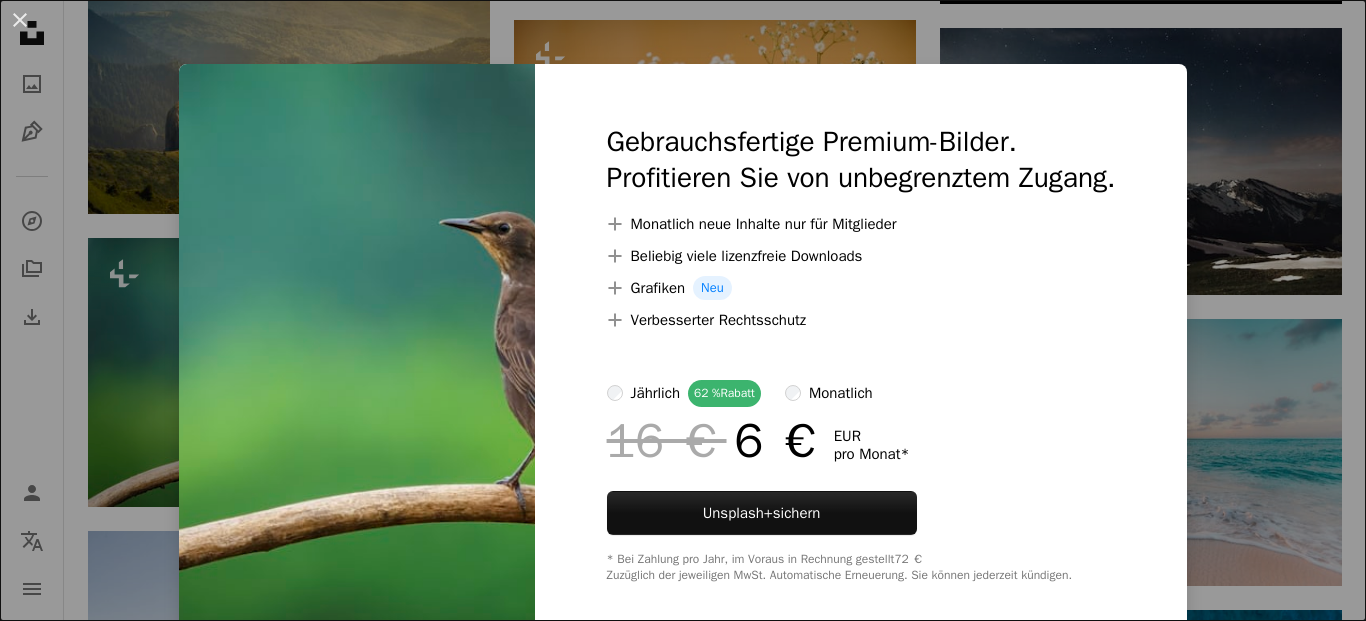click at bounding box center [357, 353] 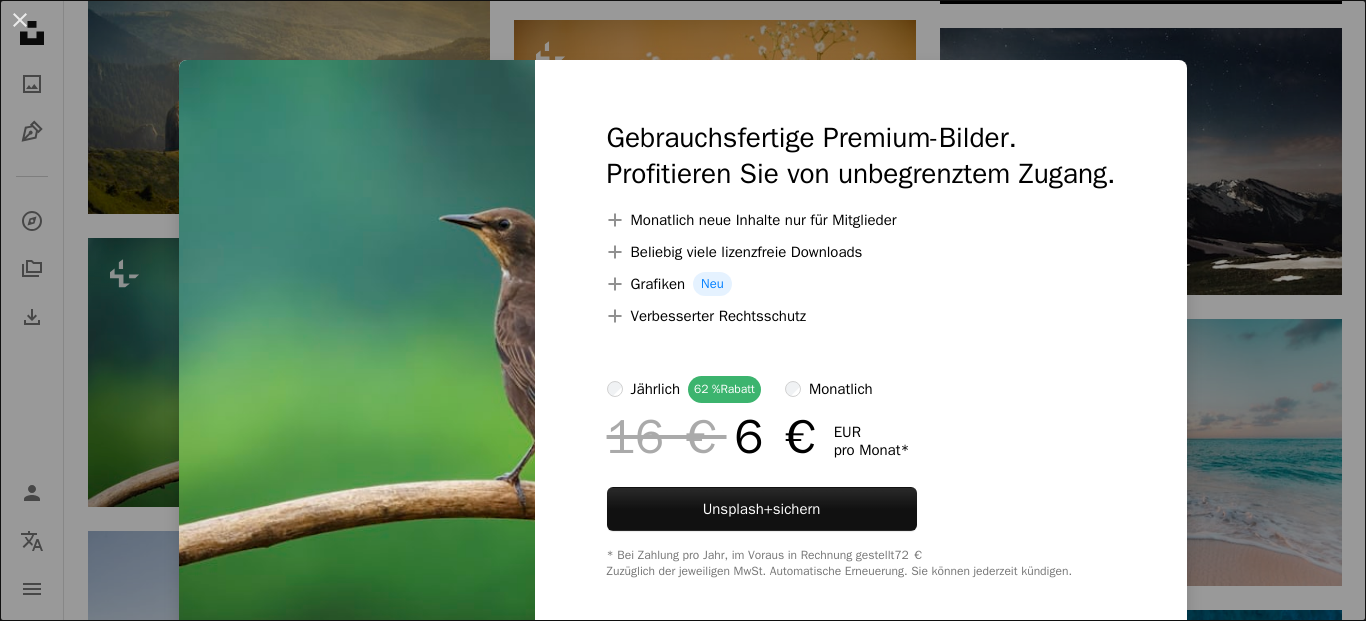 scroll, scrollTop: 0, scrollLeft: 0, axis: both 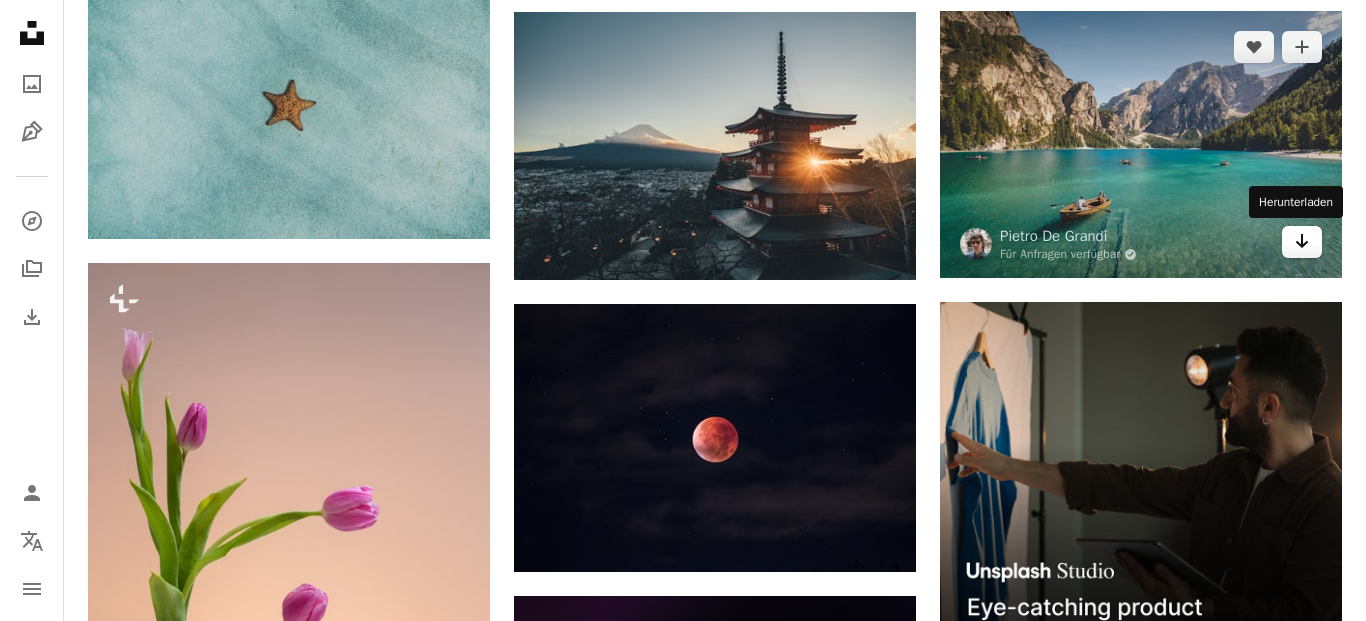 click on "Arrow pointing down" 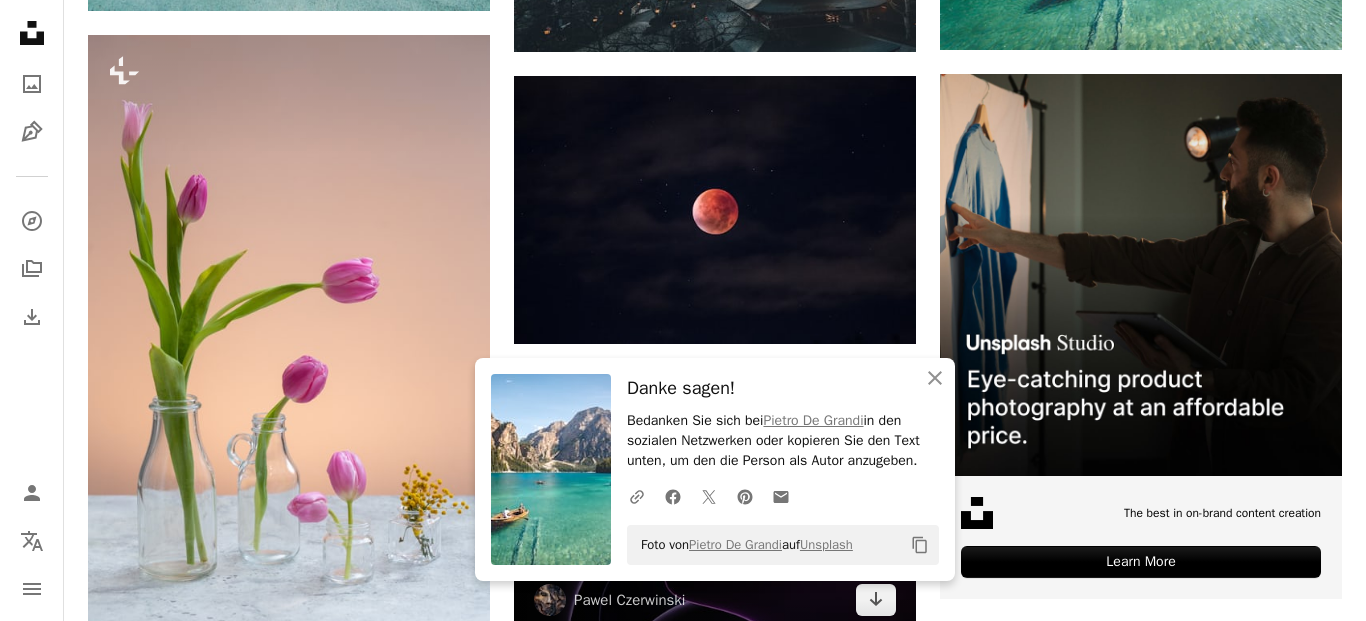 scroll, scrollTop: 6710, scrollLeft: 0, axis: vertical 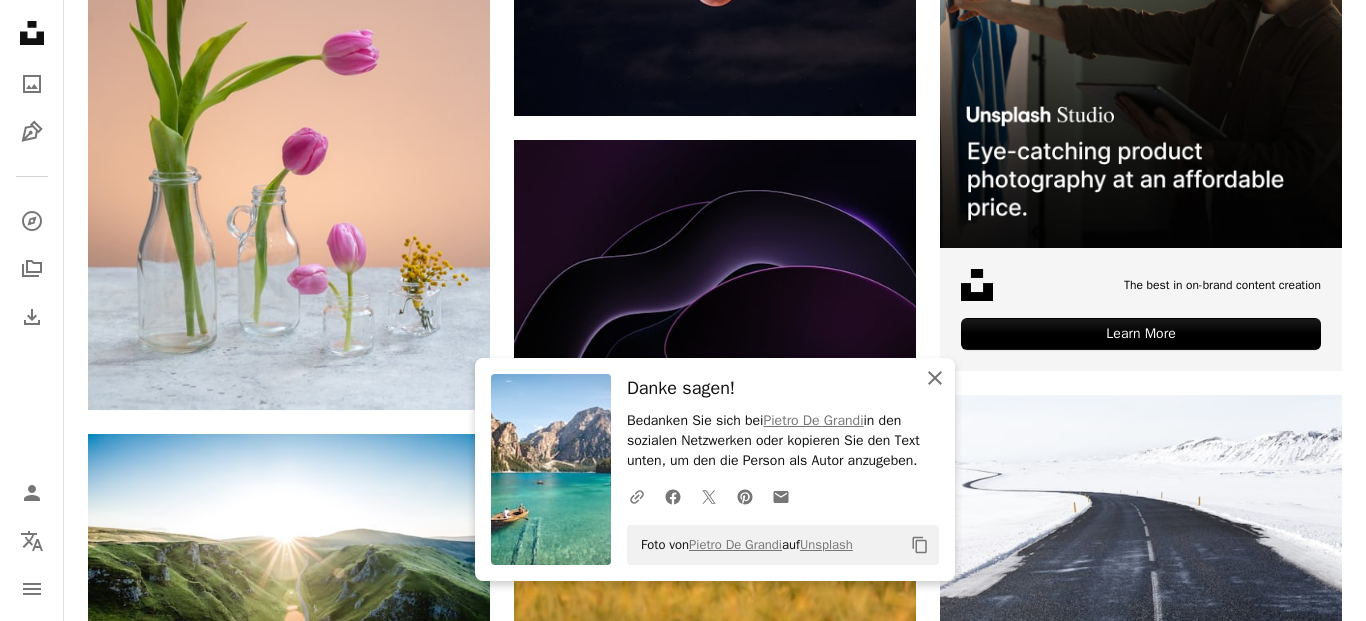 click 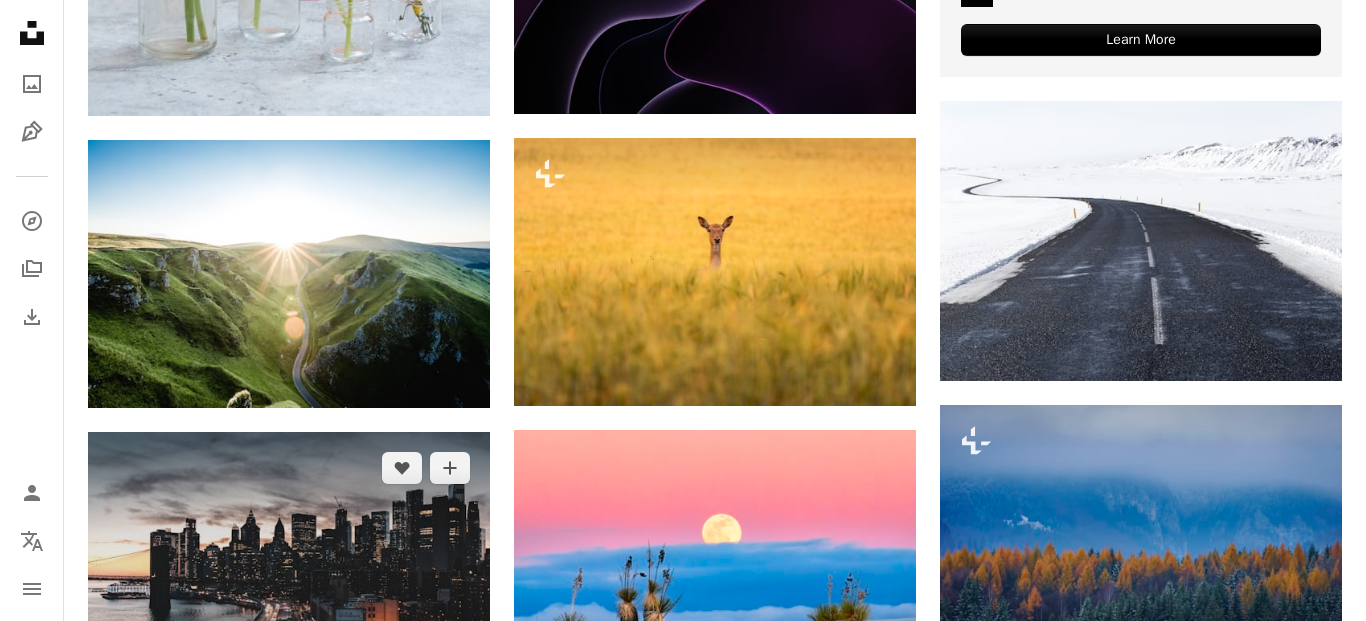 scroll, scrollTop: 7280, scrollLeft: 0, axis: vertical 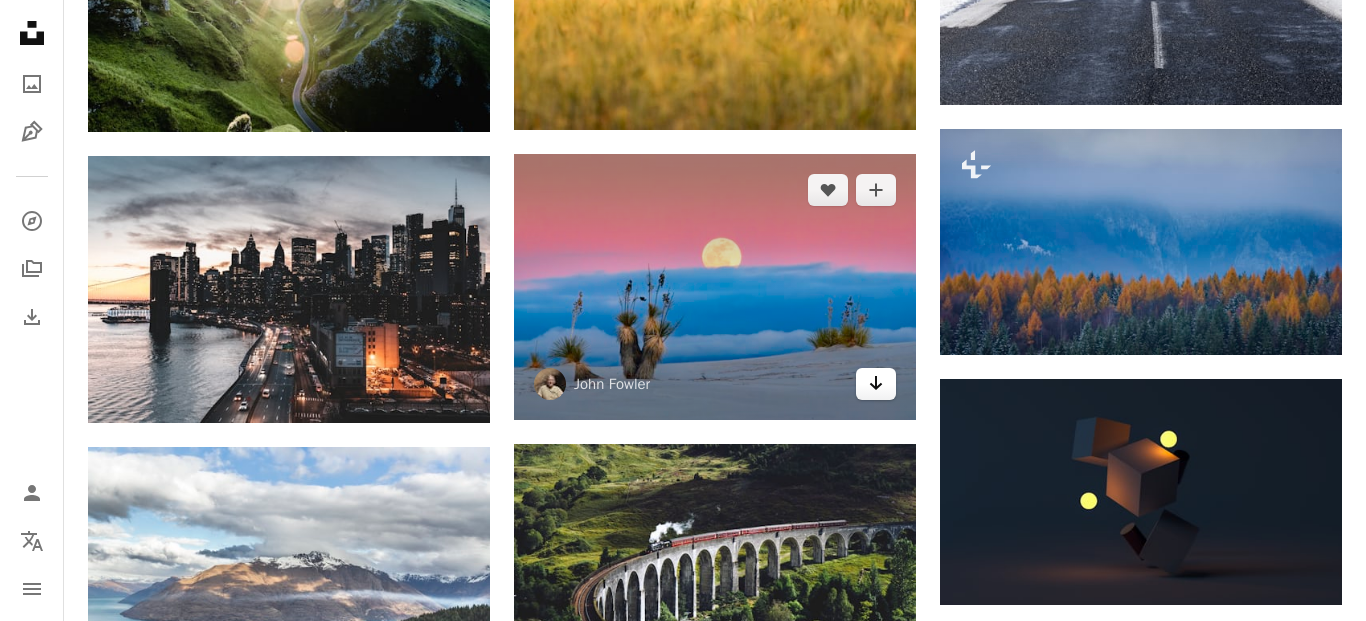 click on "Arrow pointing down" at bounding box center [876, 384] 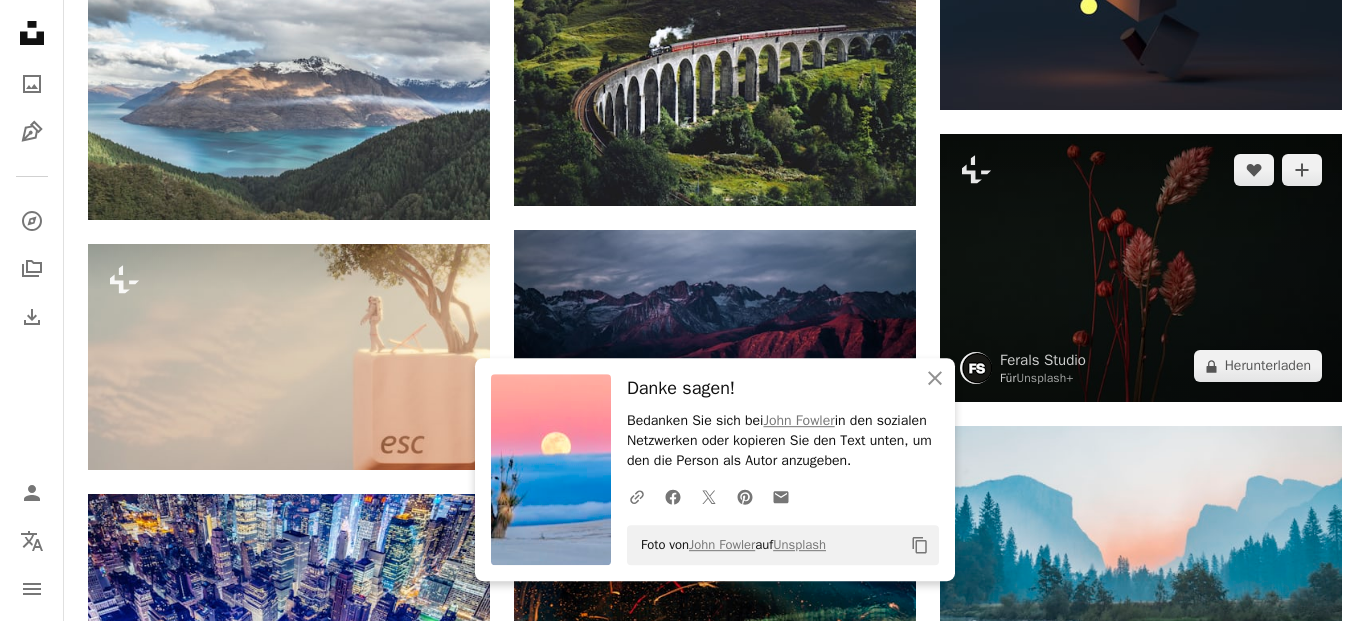 scroll, scrollTop: 7964, scrollLeft: 0, axis: vertical 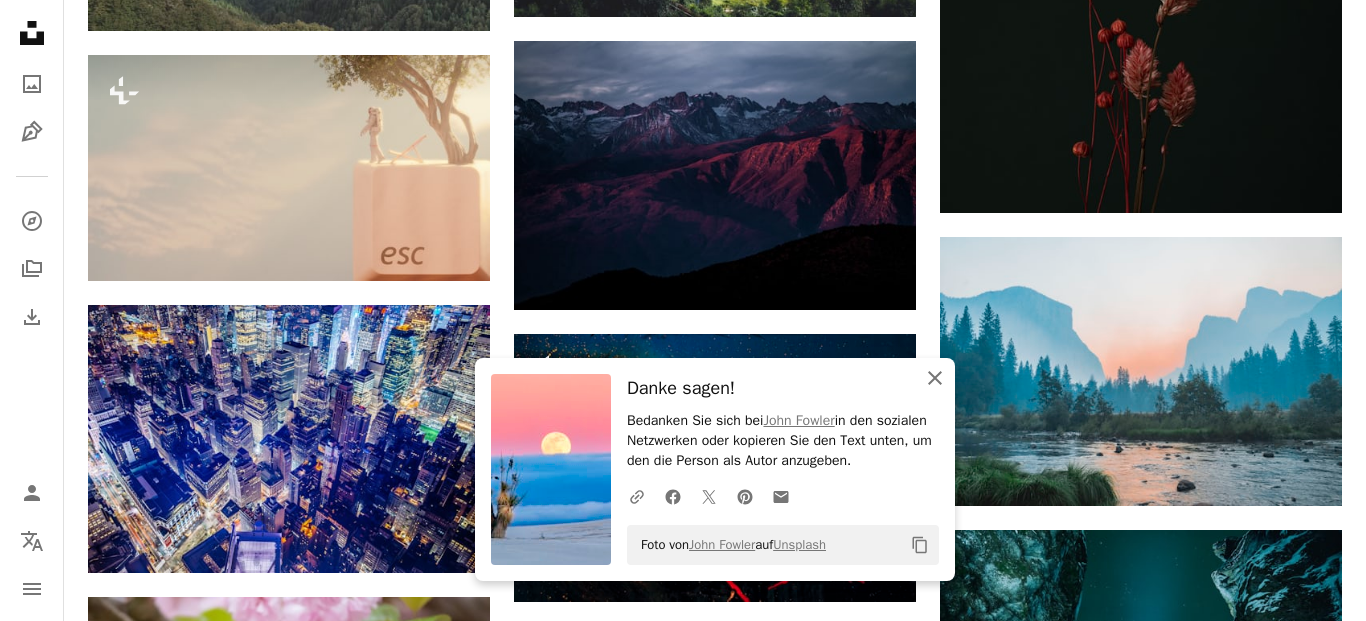 click on "An X shape" 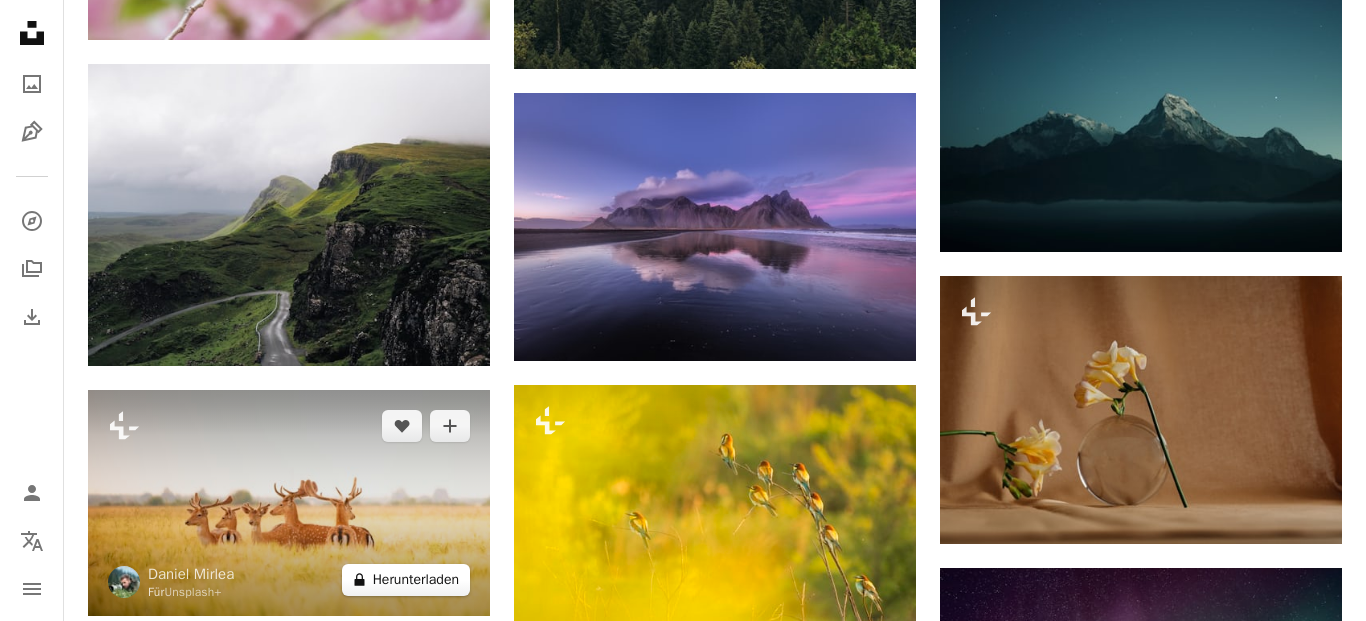 scroll, scrollTop: 8876, scrollLeft: 0, axis: vertical 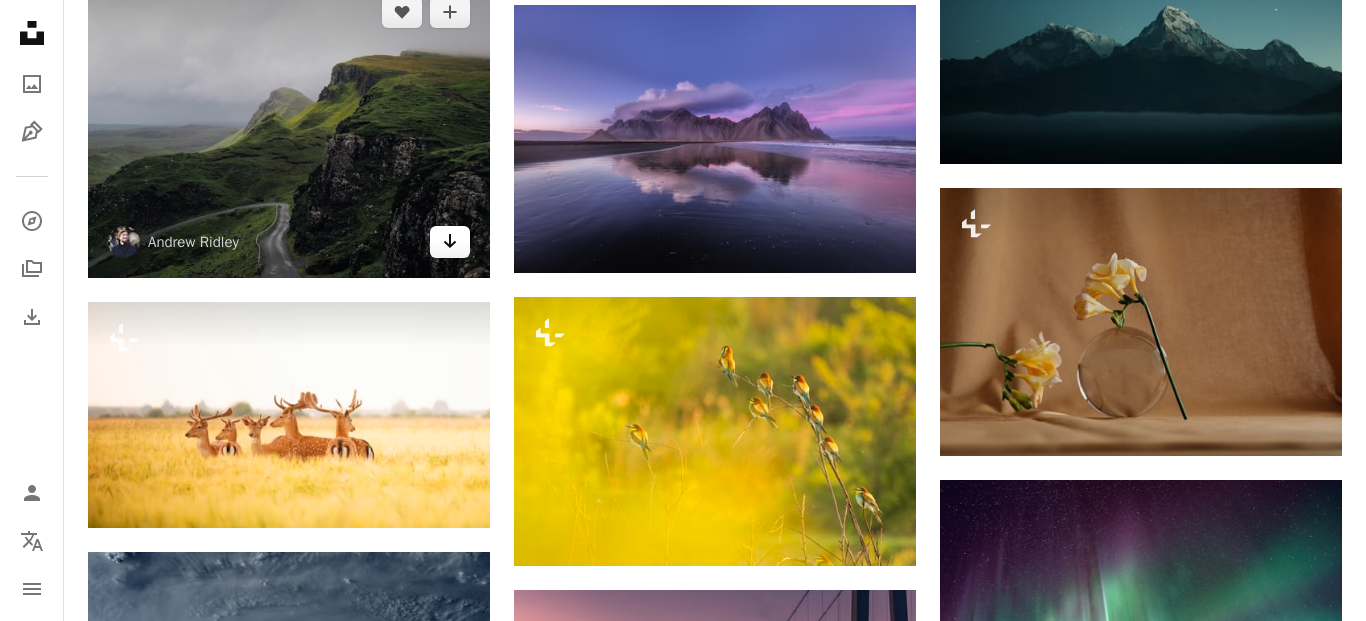 click 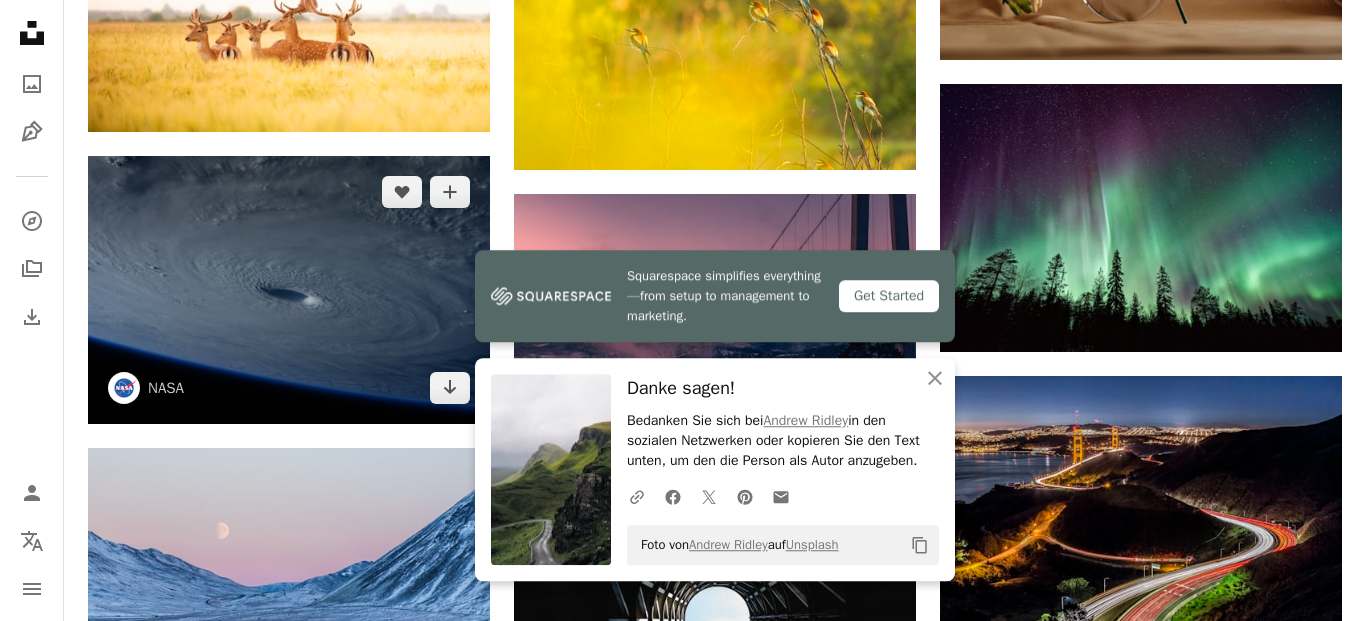 scroll, scrollTop: 9218, scrollLeft: 0, axis: vertical 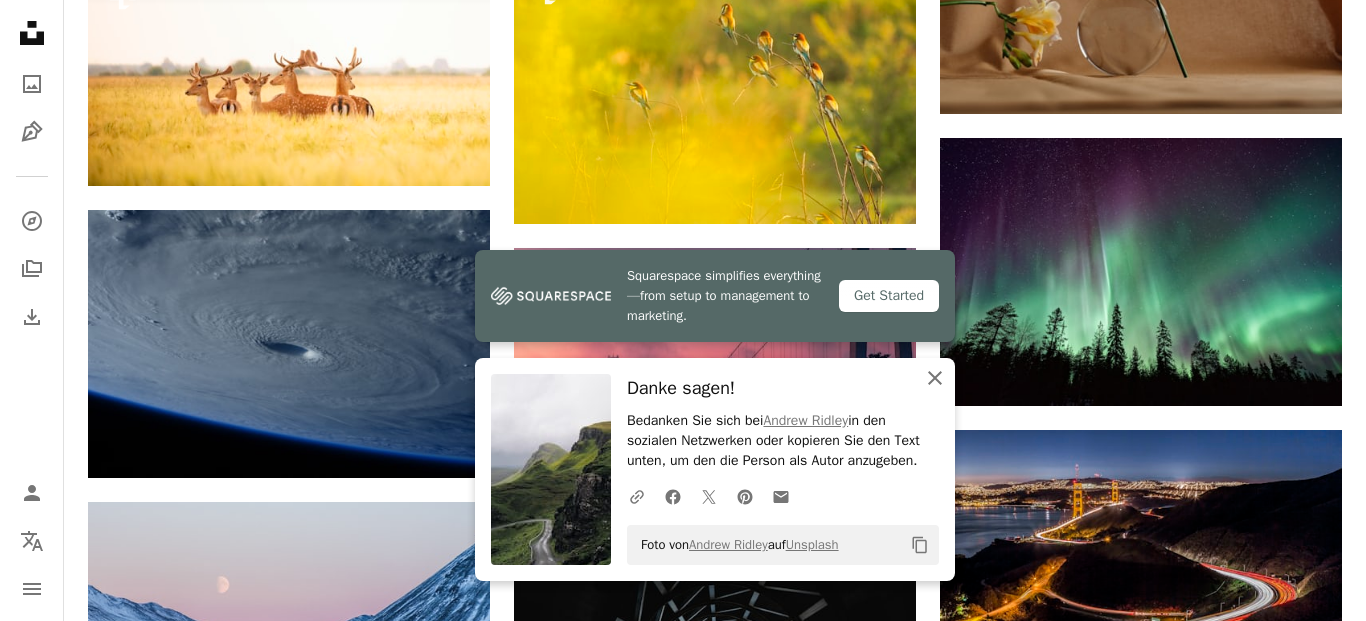 click on "An X shape" 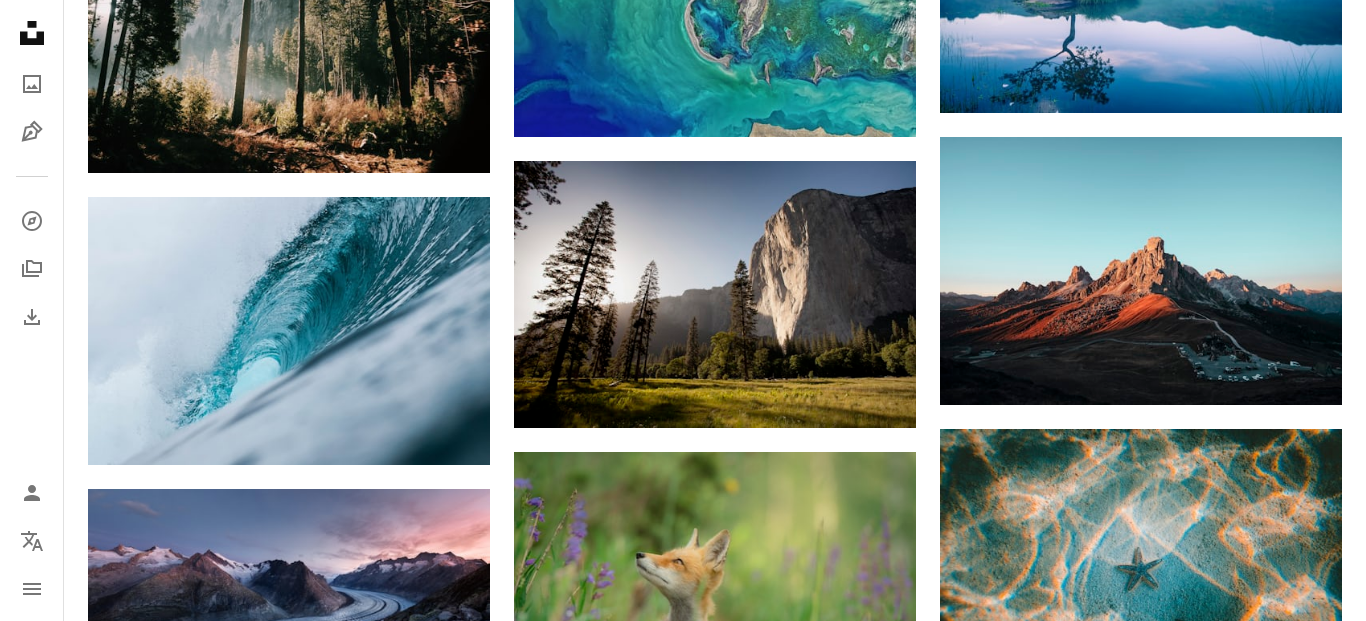 scroll, scrollTop: 10700, scrollLeft: 0, axis: vertical 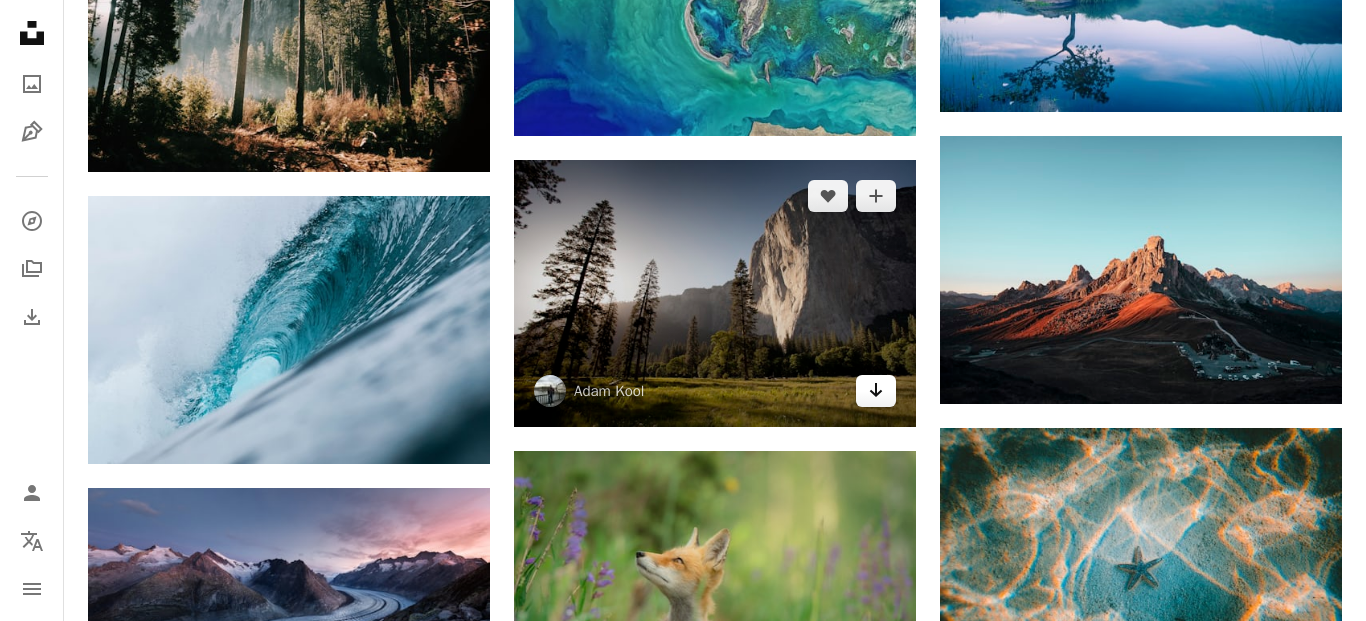 click on "Arrow pointing down" 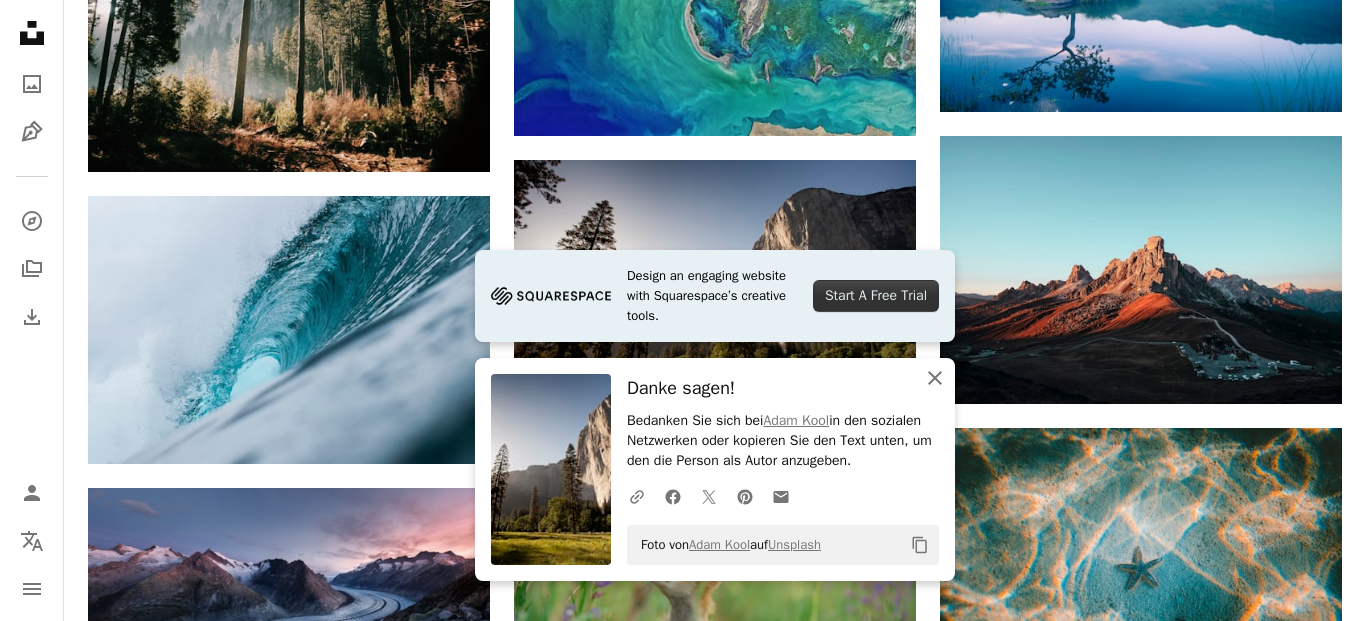 click on "An X shape" 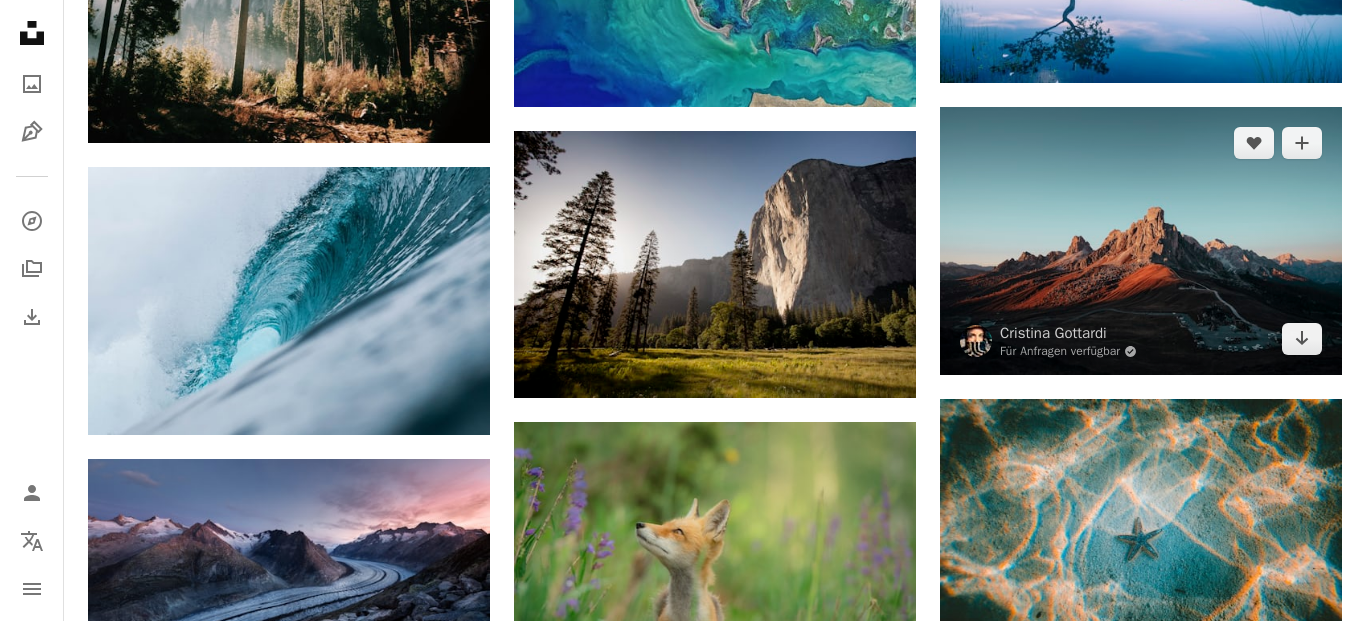 scroll, scrollTop: 10814, scrollLeft: 0, axis: vertical 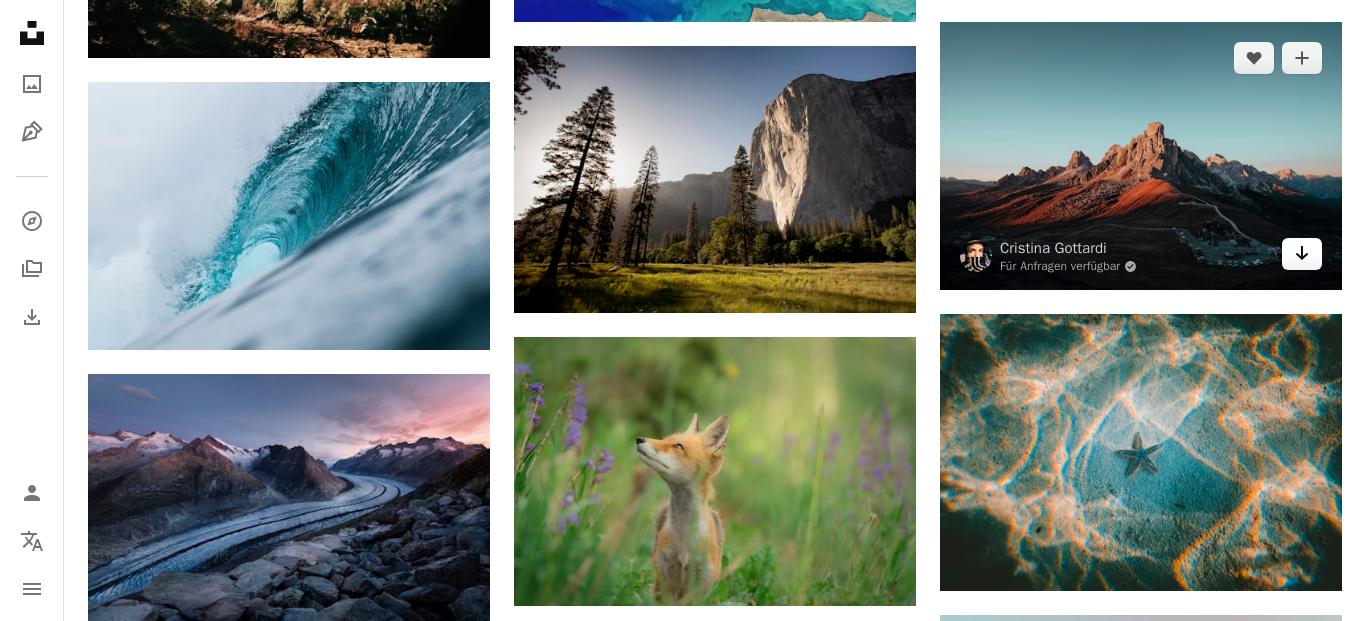 click 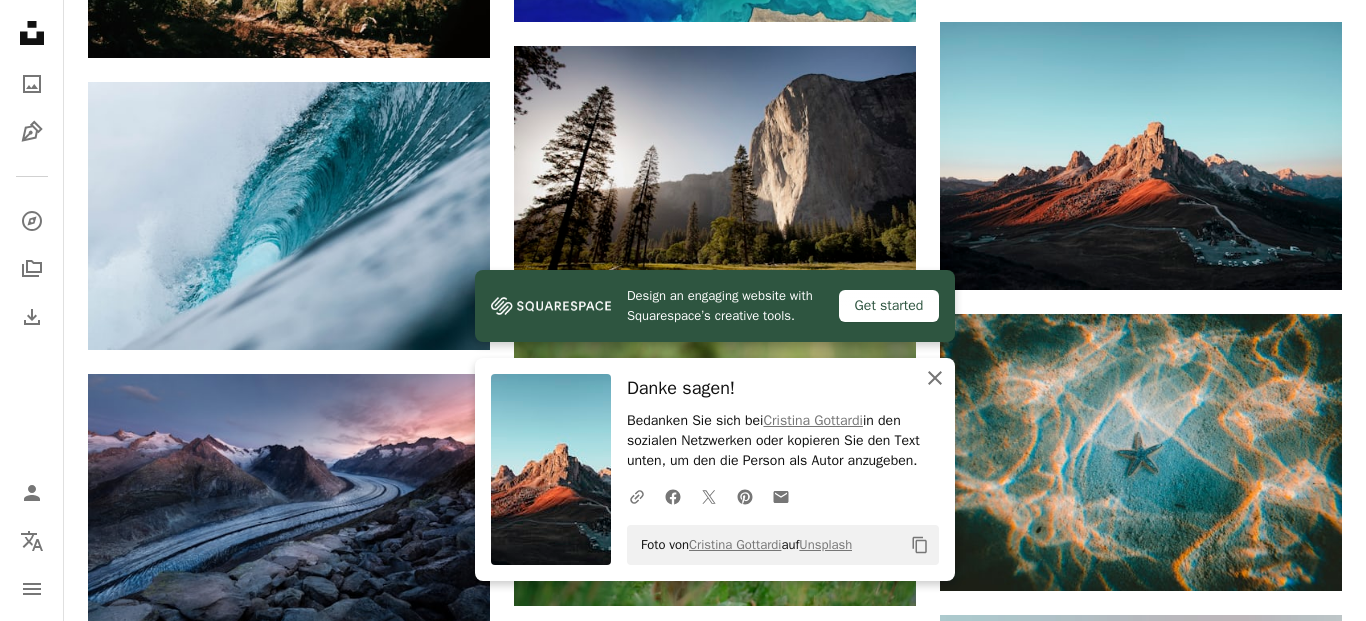 click on "An X shape" 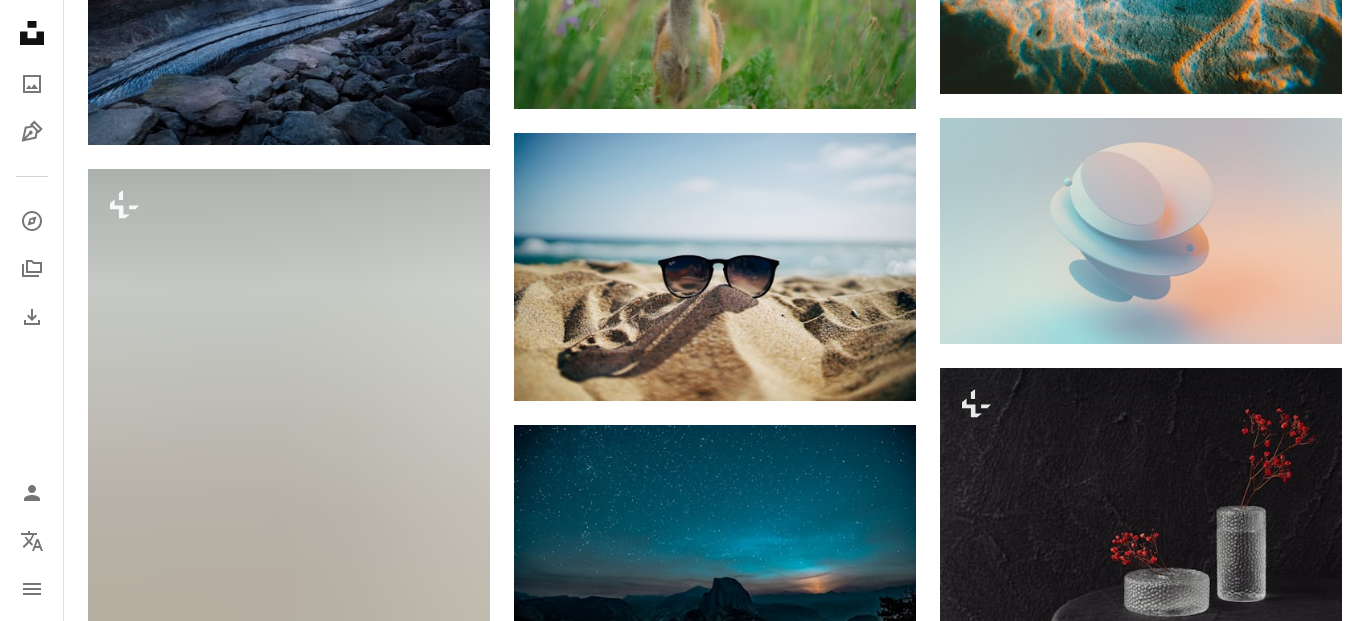 scroll, scrollTop: 11384, scrollLeft: 0, axis: vertical 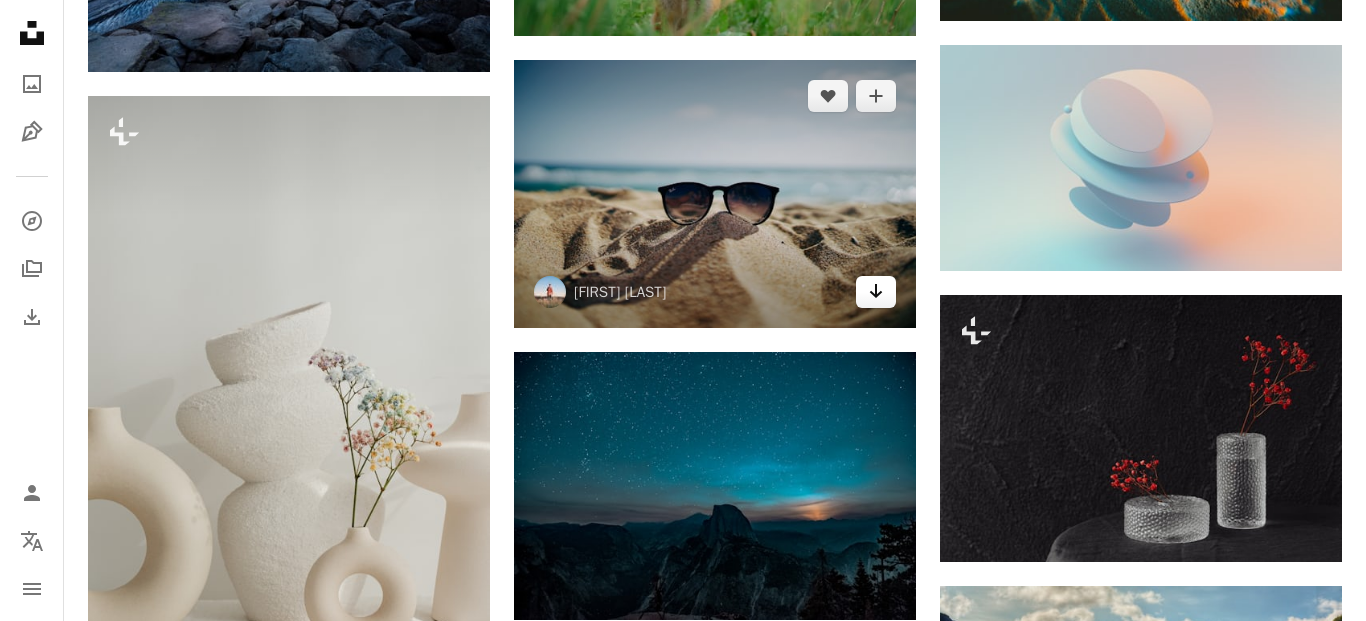 click 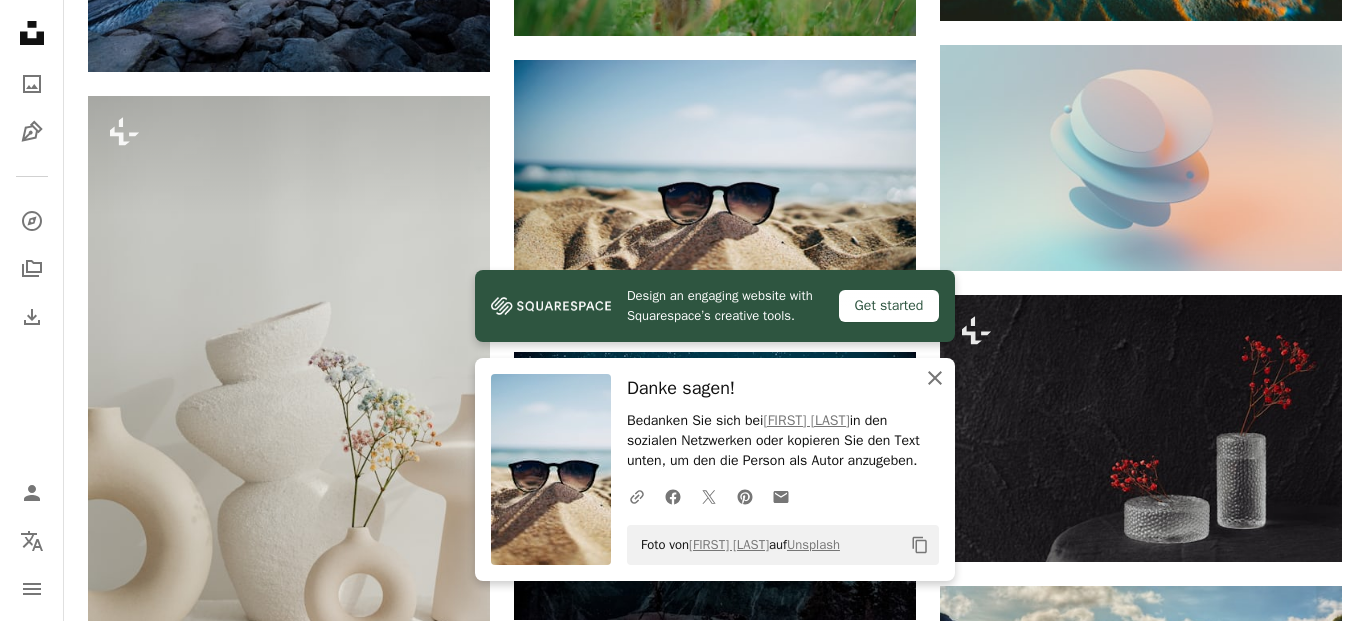click on "An X shape" 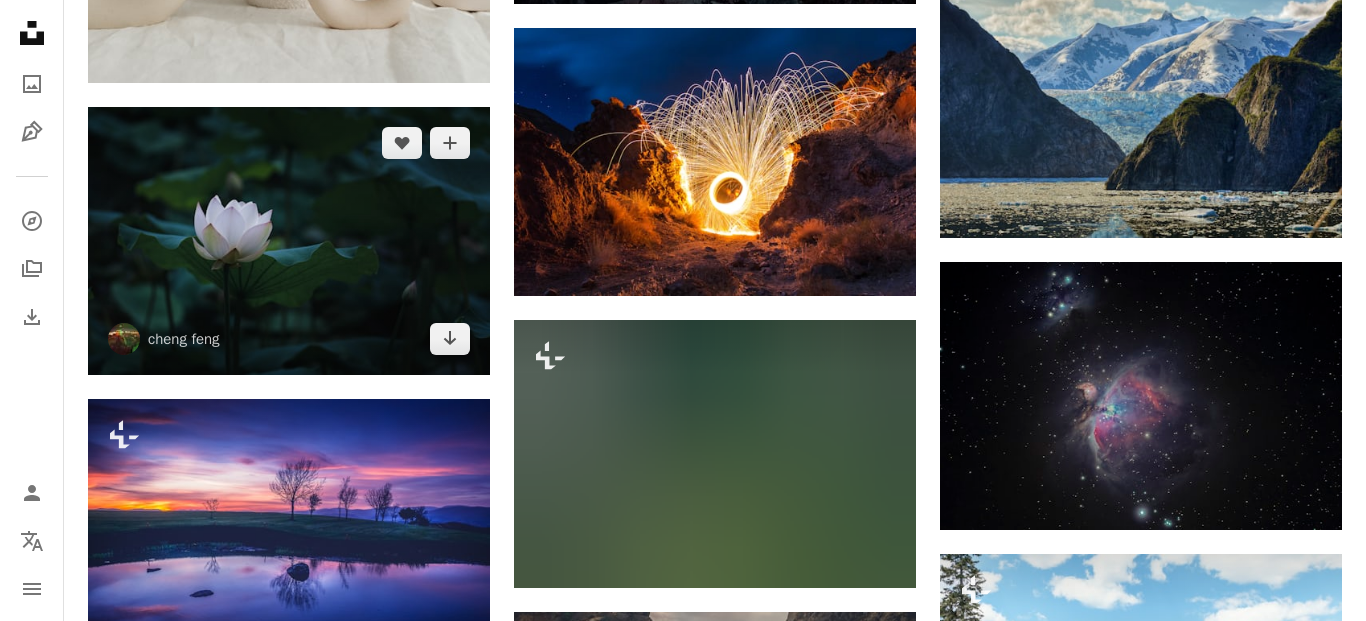 scroll, scrollTop: 12068, scrollLeft: 0, axis: vertical 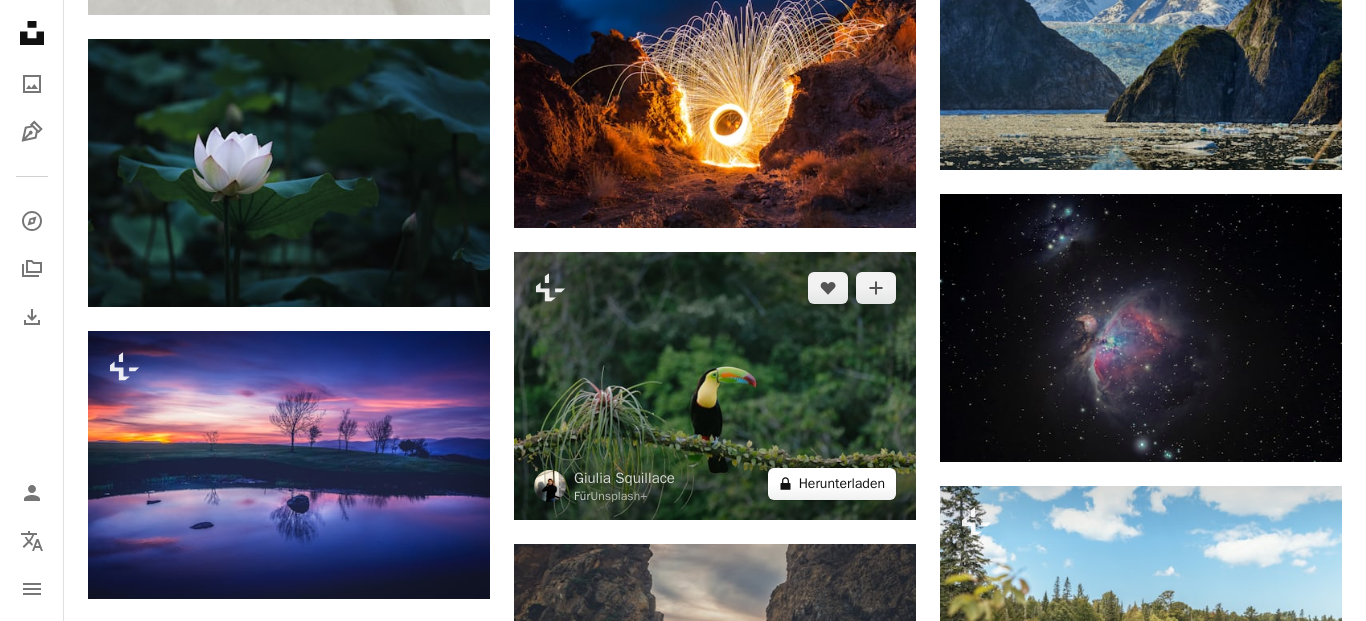 click on "A lock   Herunterladen" at bounding box center (832, 484) 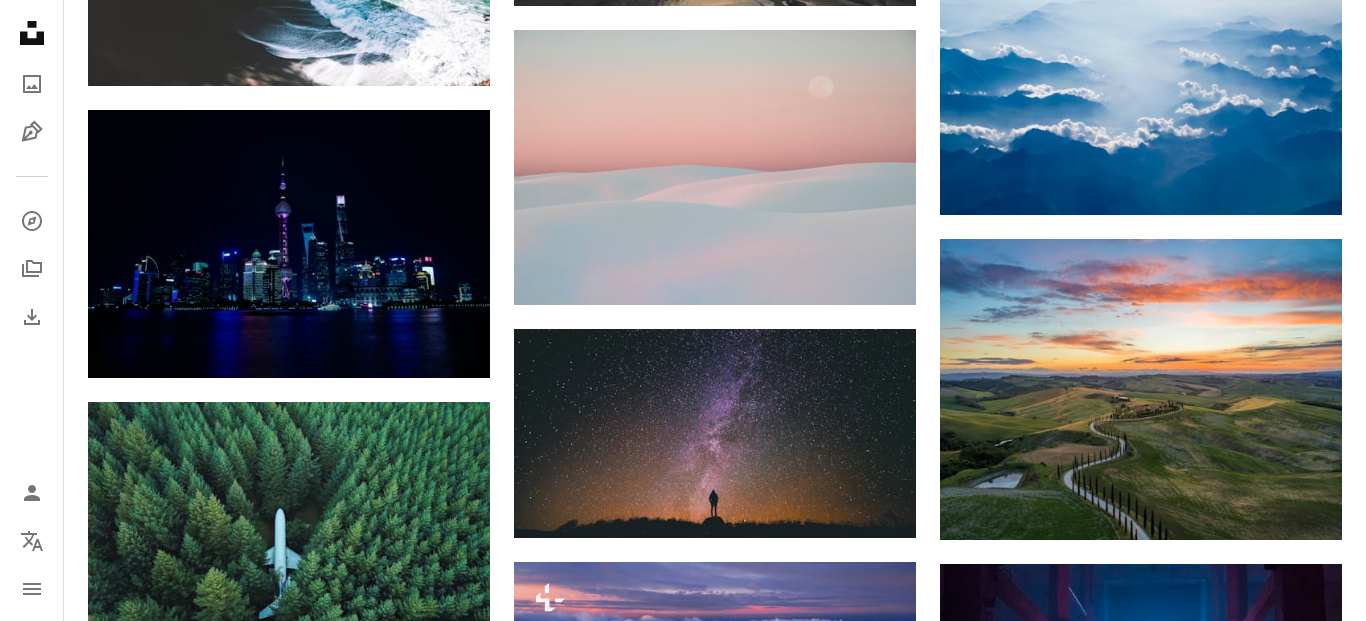 scroll, scrollTop: 12980, scrollLeft: 0, axis: vertical 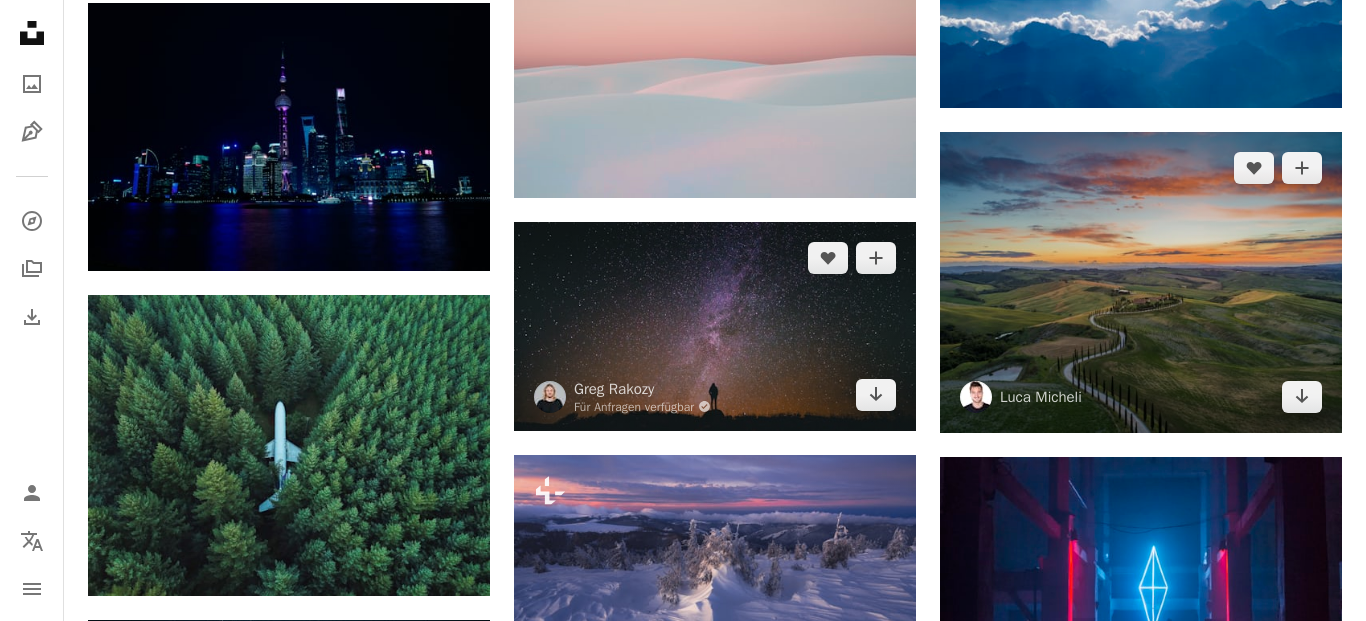 click 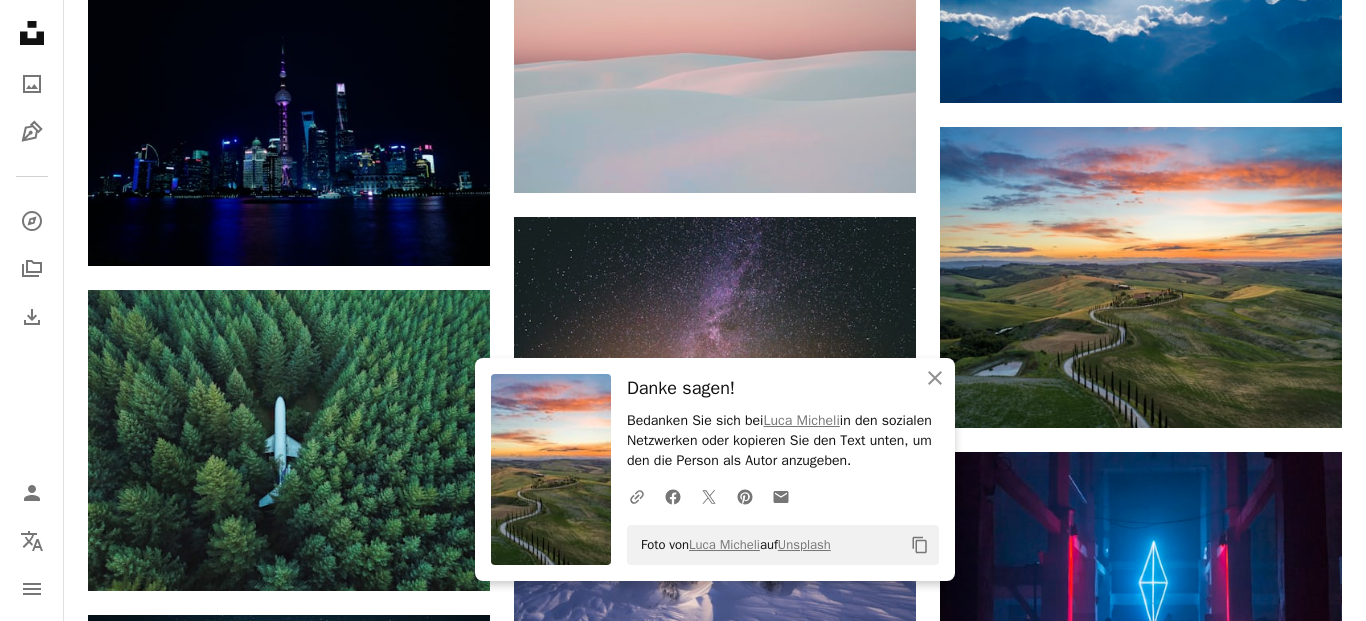 scroll, scrollTop: 12980, scrollLeft: 0, axis: vertical 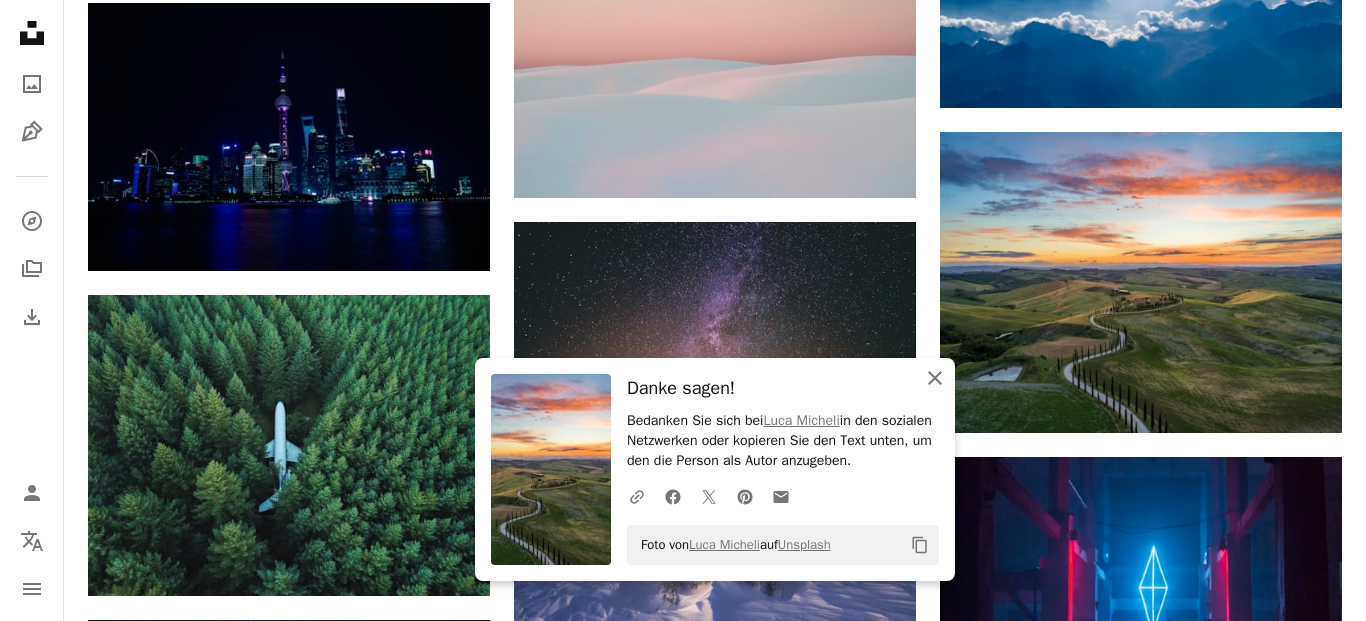 click on "An X shape" 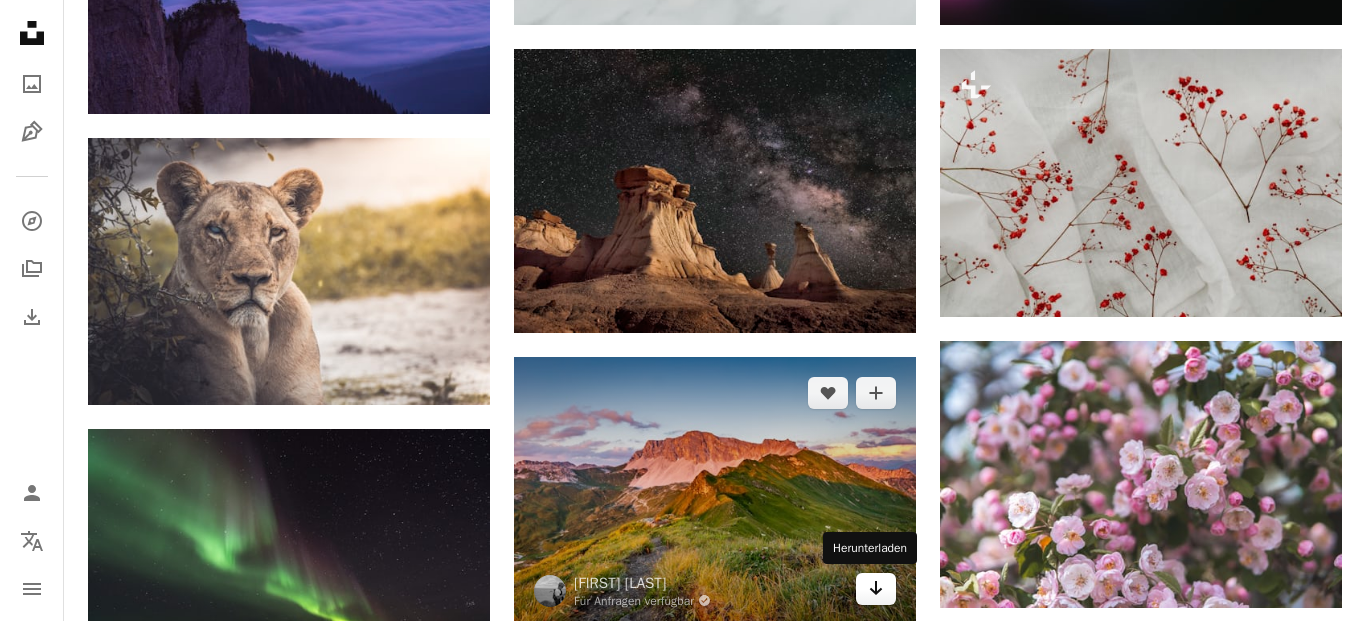 scroll, scrollTop: 15032, scrollLeft: 0, axis: vertical 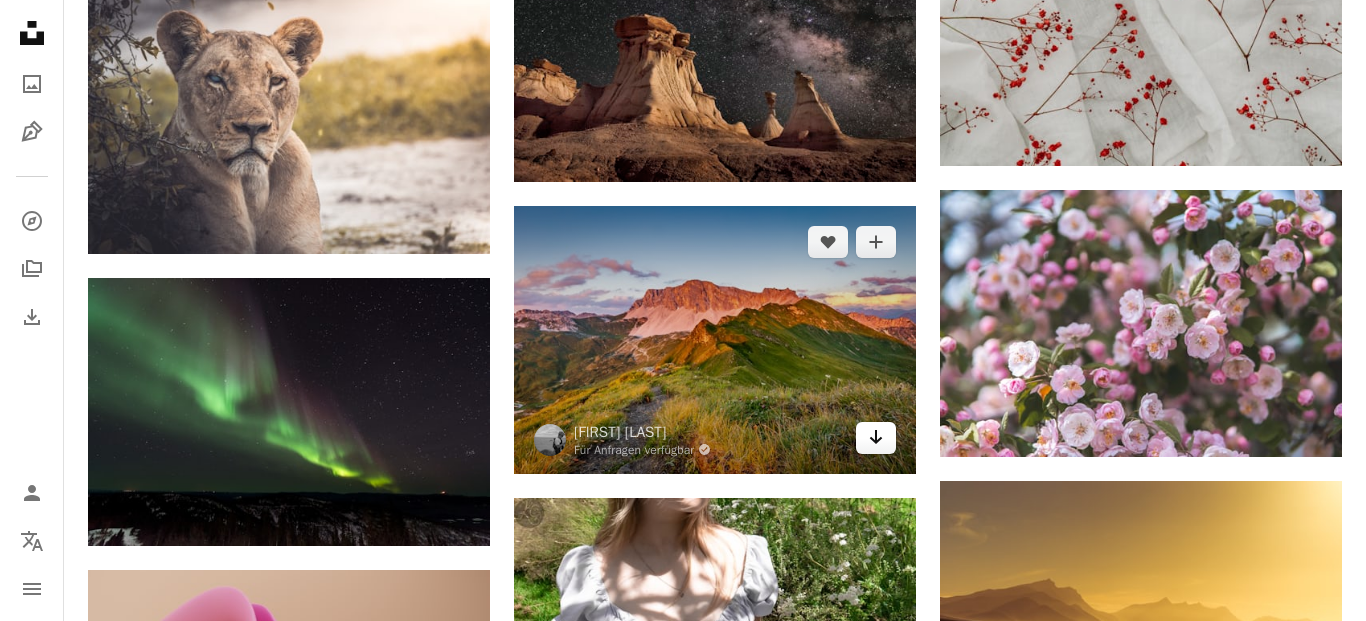 click on "Arrow pointing down" 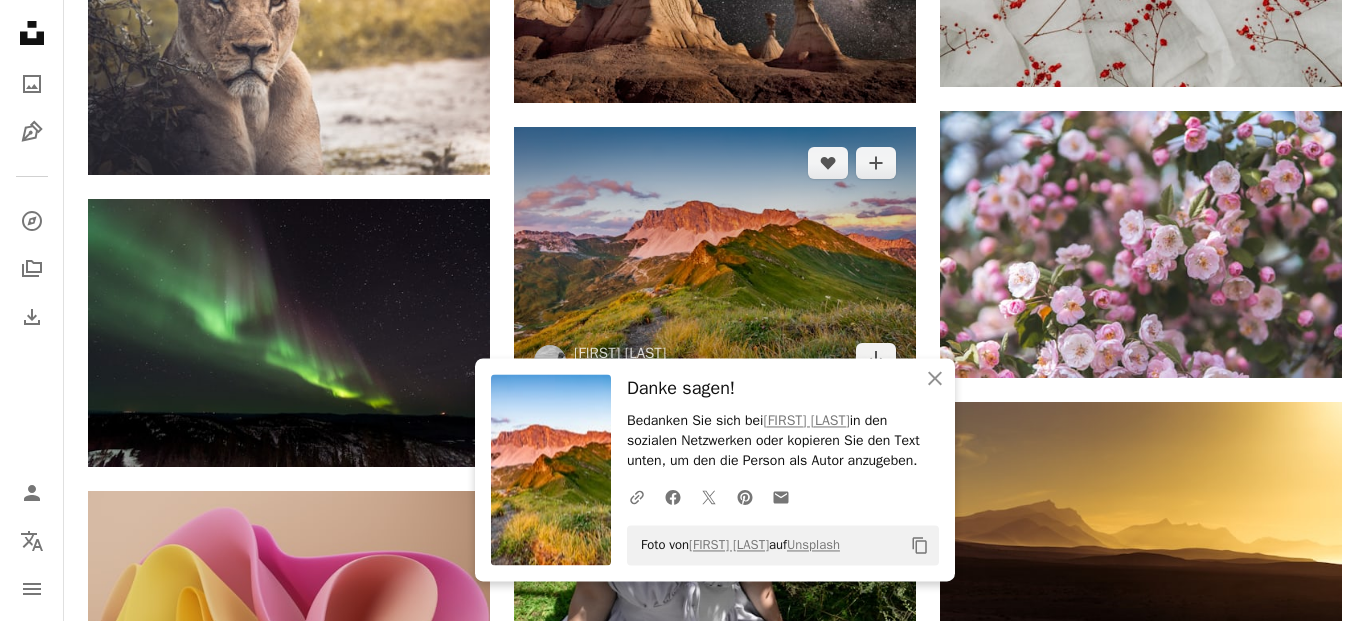 scroll, scrollTop: 15146, scrollLeft: 0, axis: vertical 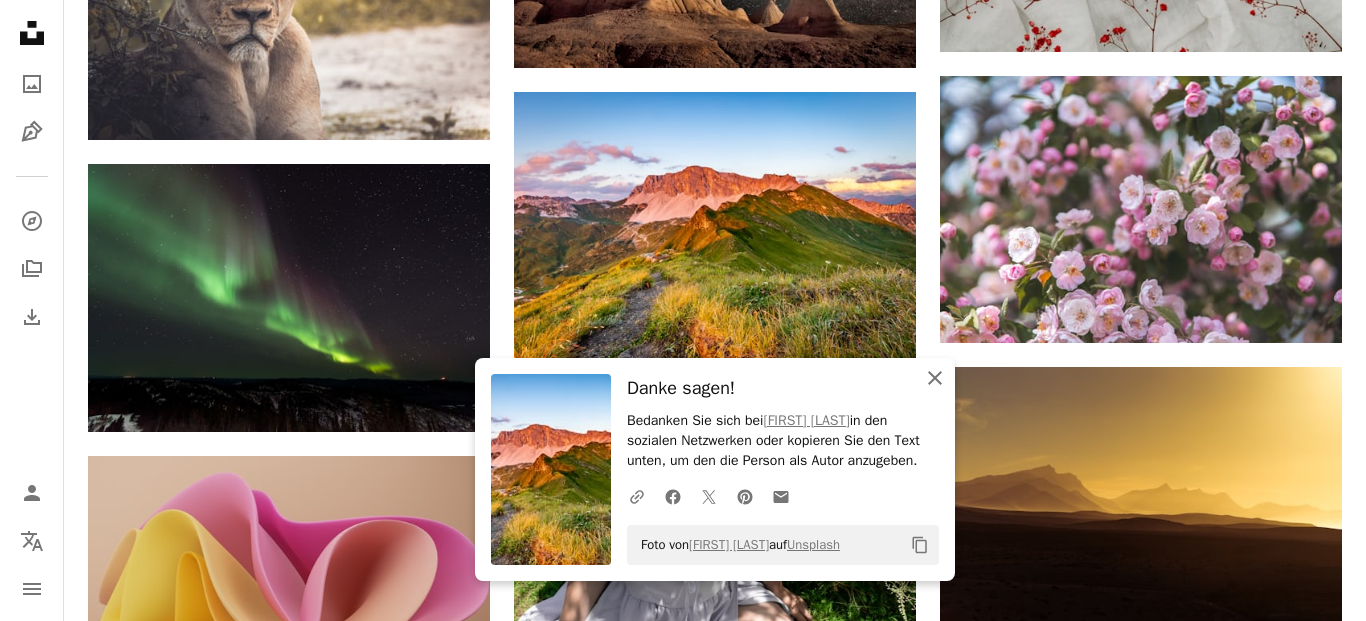 click on "An X shape" 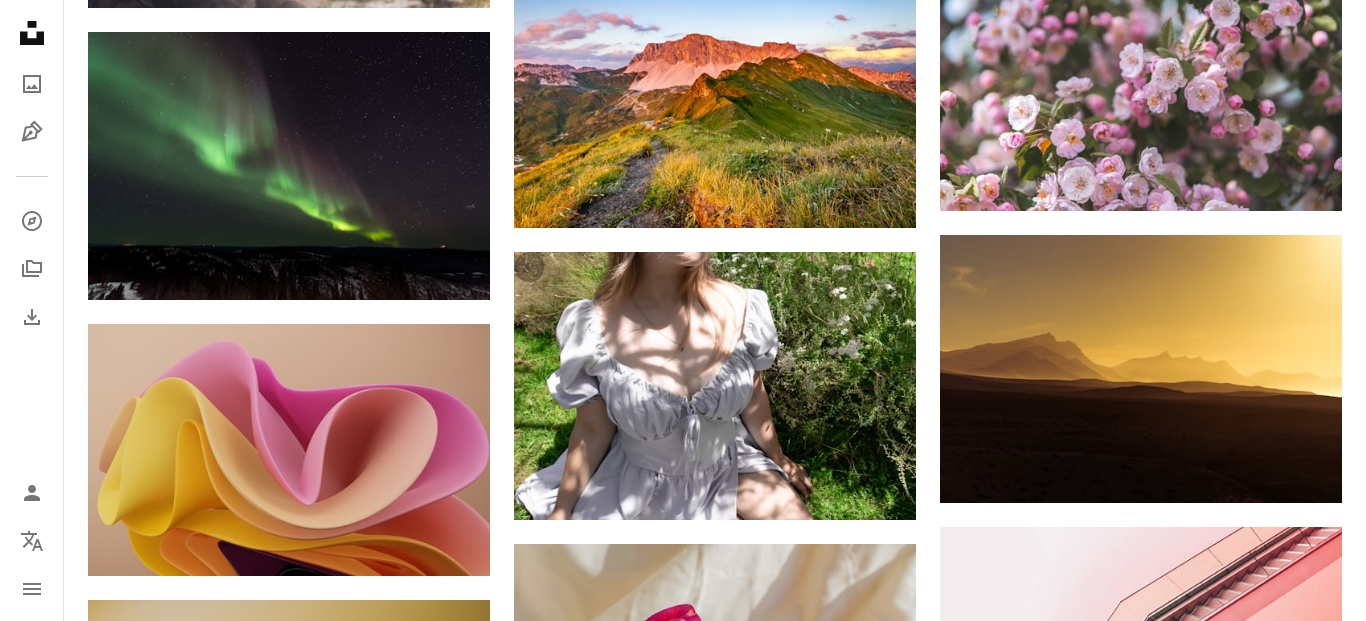 scroll, scrollTop: 15374, scrollLeft: 0, axis: vertical 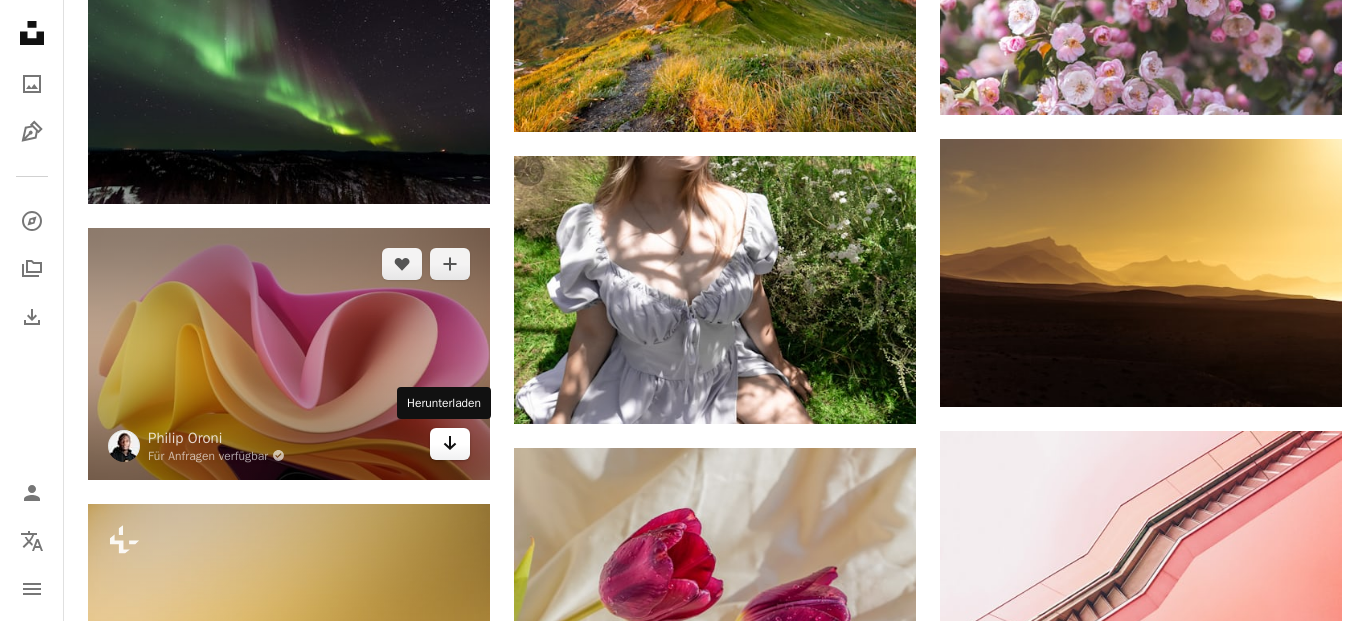 click on "Arrow pointing down" at bounding box center [450, 444] 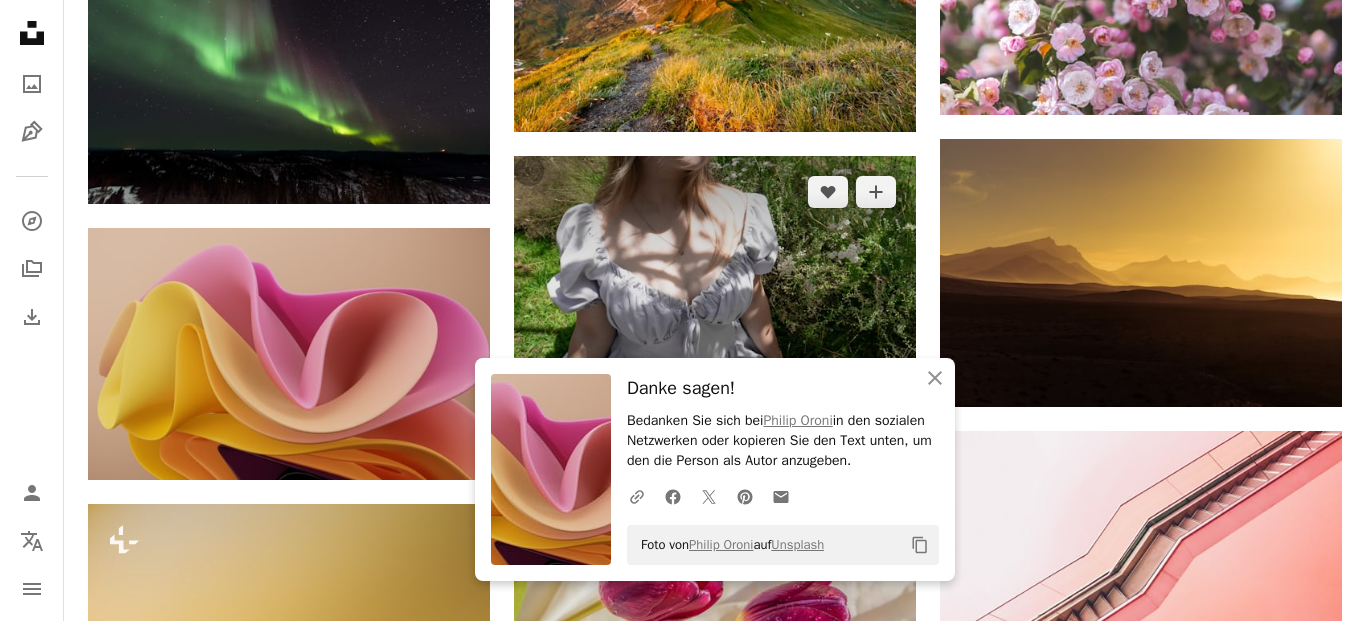 scroll, scrollTop: 15602, scrollLeft: 0, axis: vertical 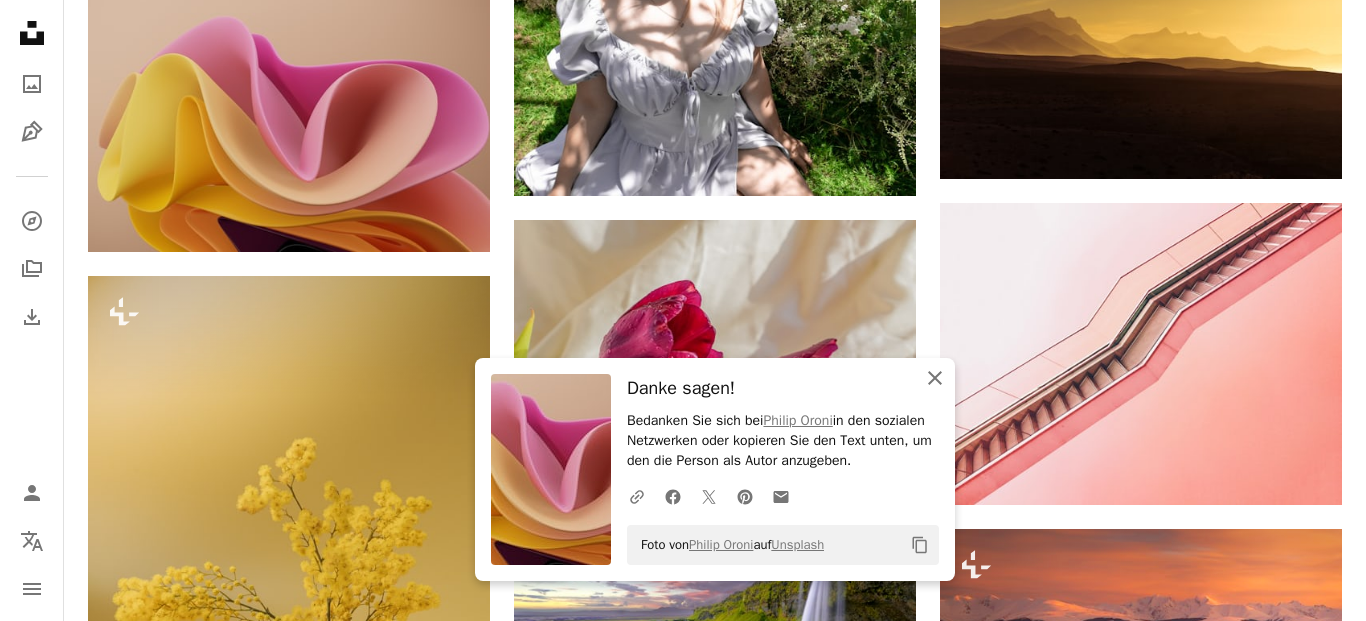 click on "An X shape" 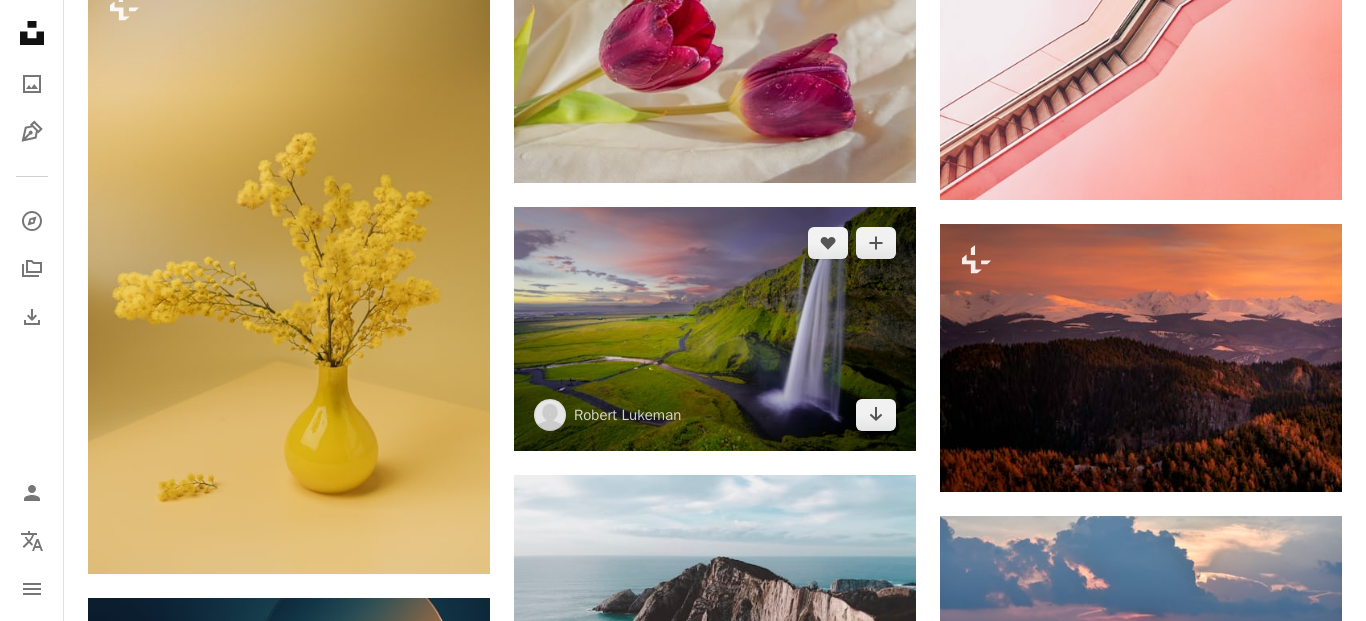 scroll, scrollTop: 15944, scrollLeft: 0, axis: vertical 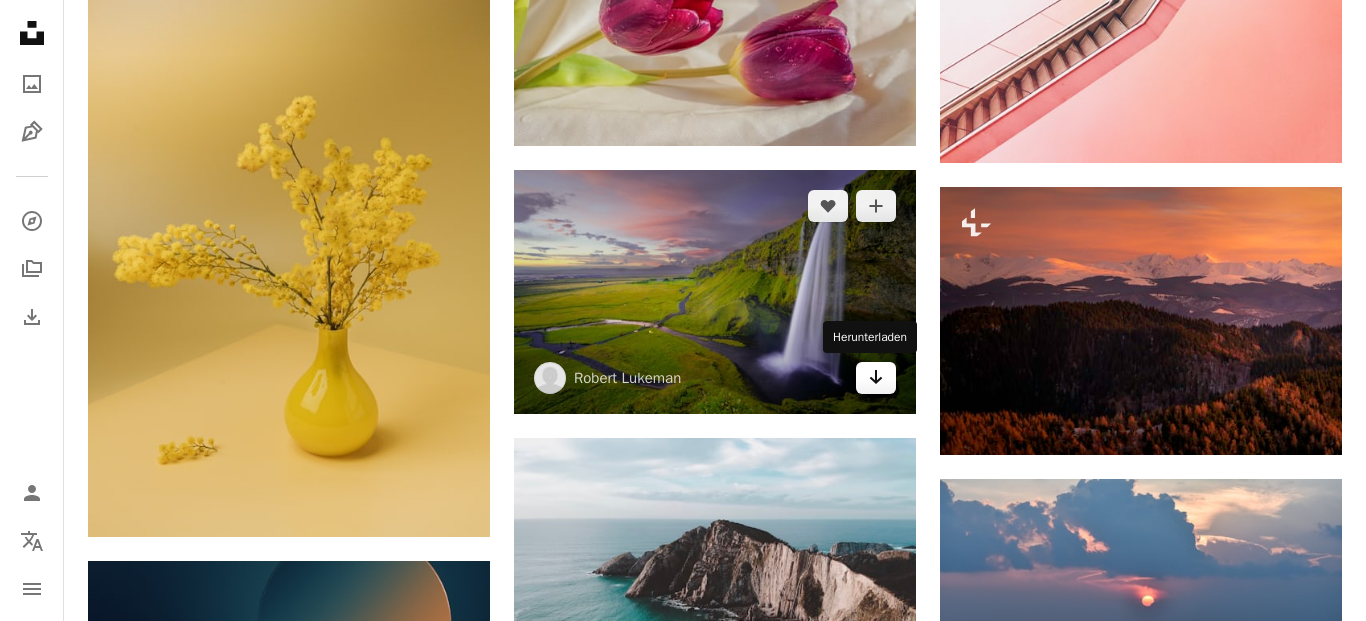 click on "Arrow pointing down" 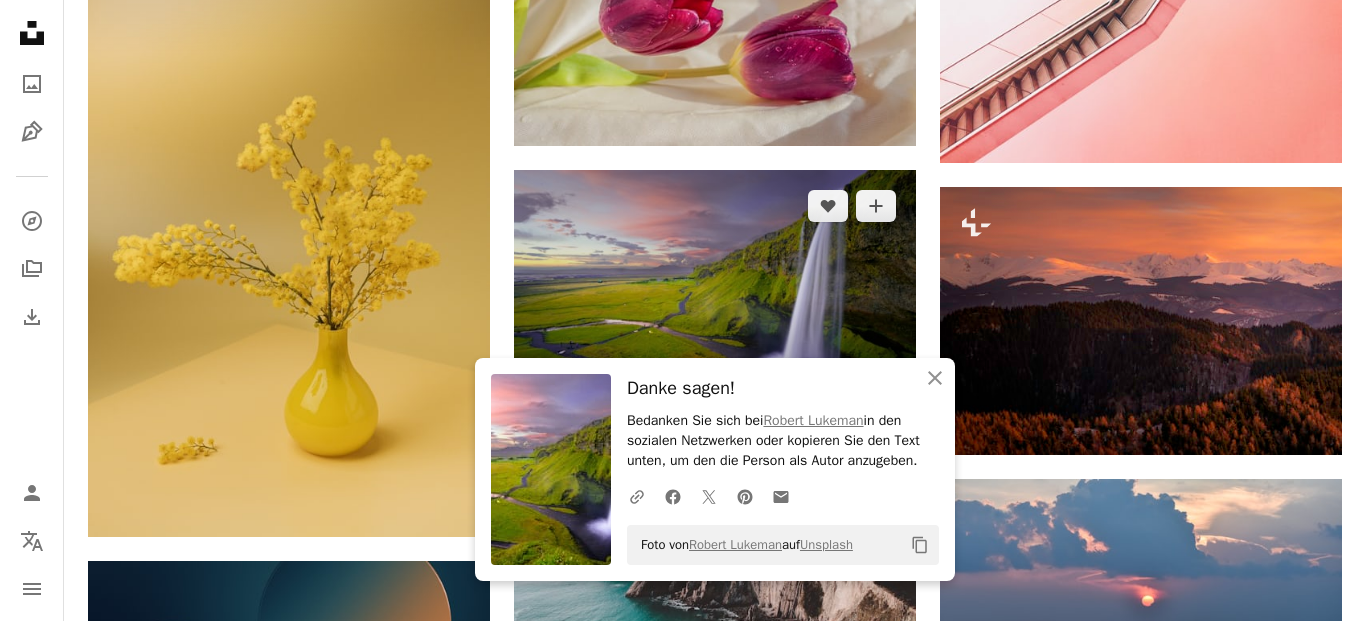 scroll, scrollTop: 16058, scrollLeft: 0, axis: vertical 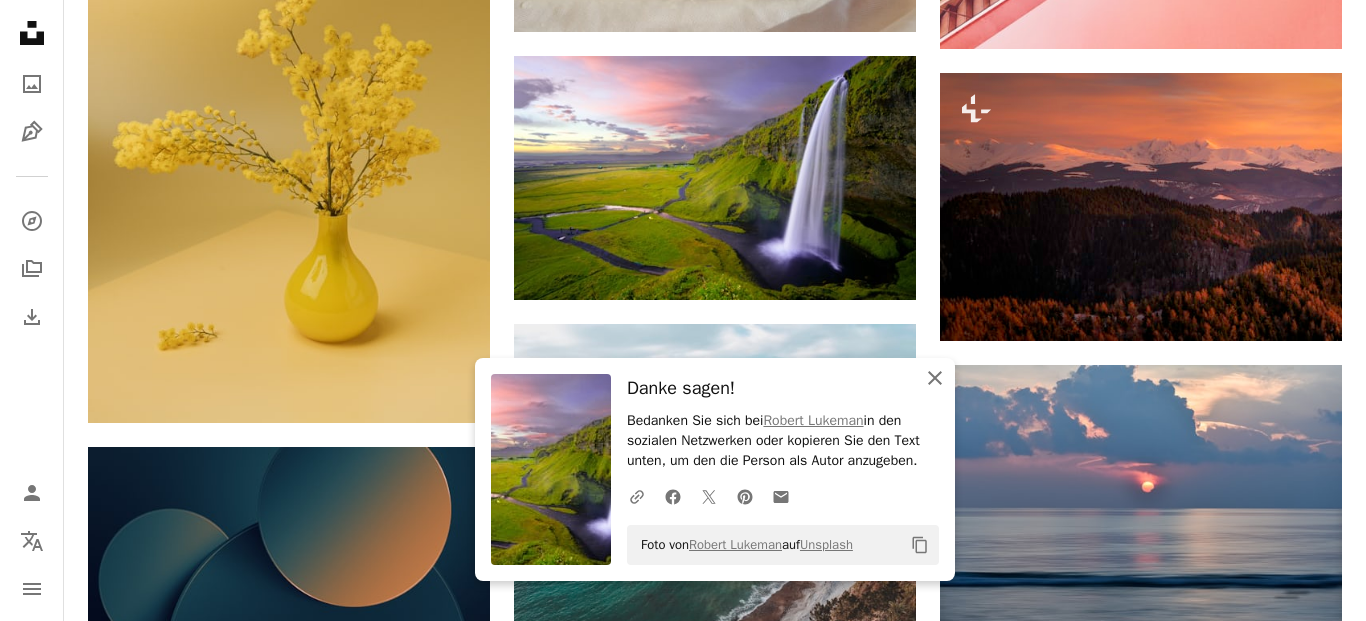 click on "An X shape" 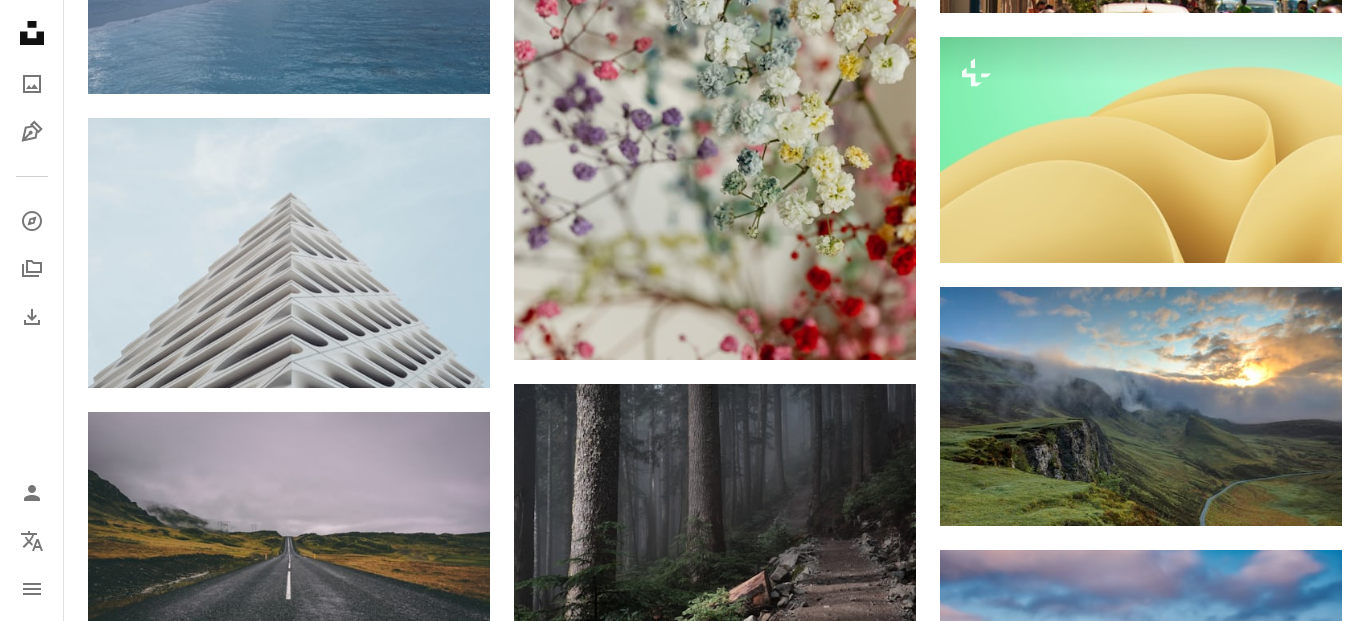scroll, scrollTop: 17426, scrollLeft: 0, axis: vertical 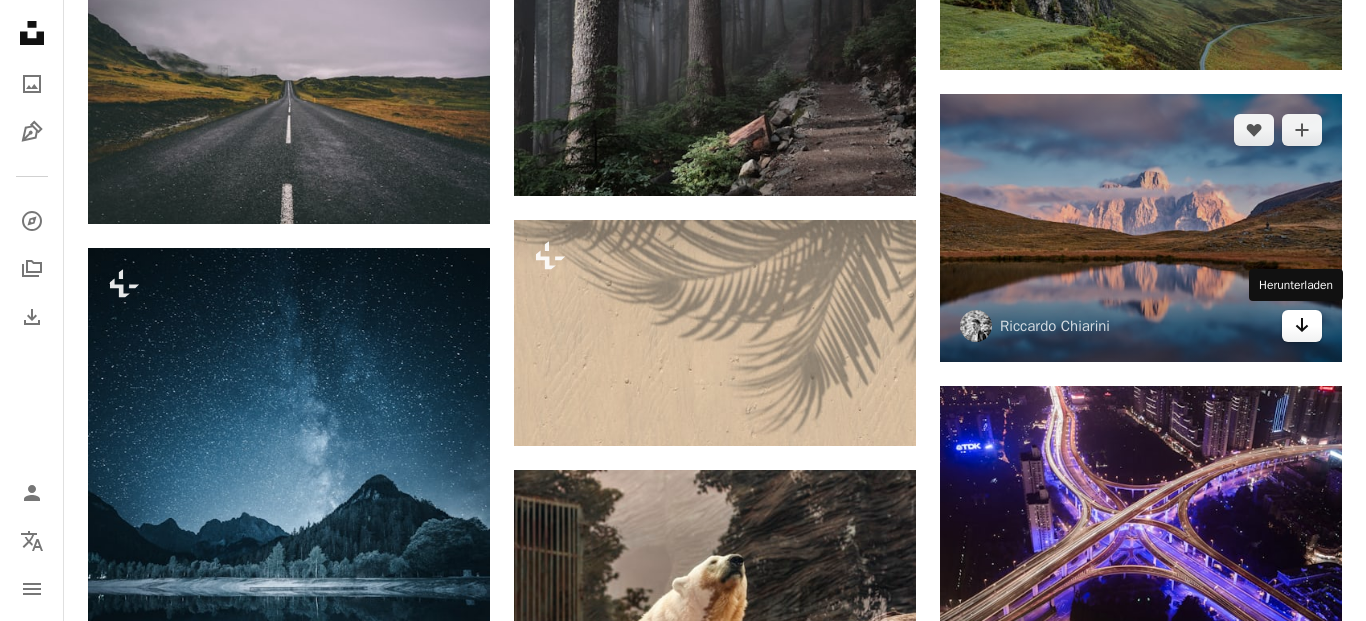 click 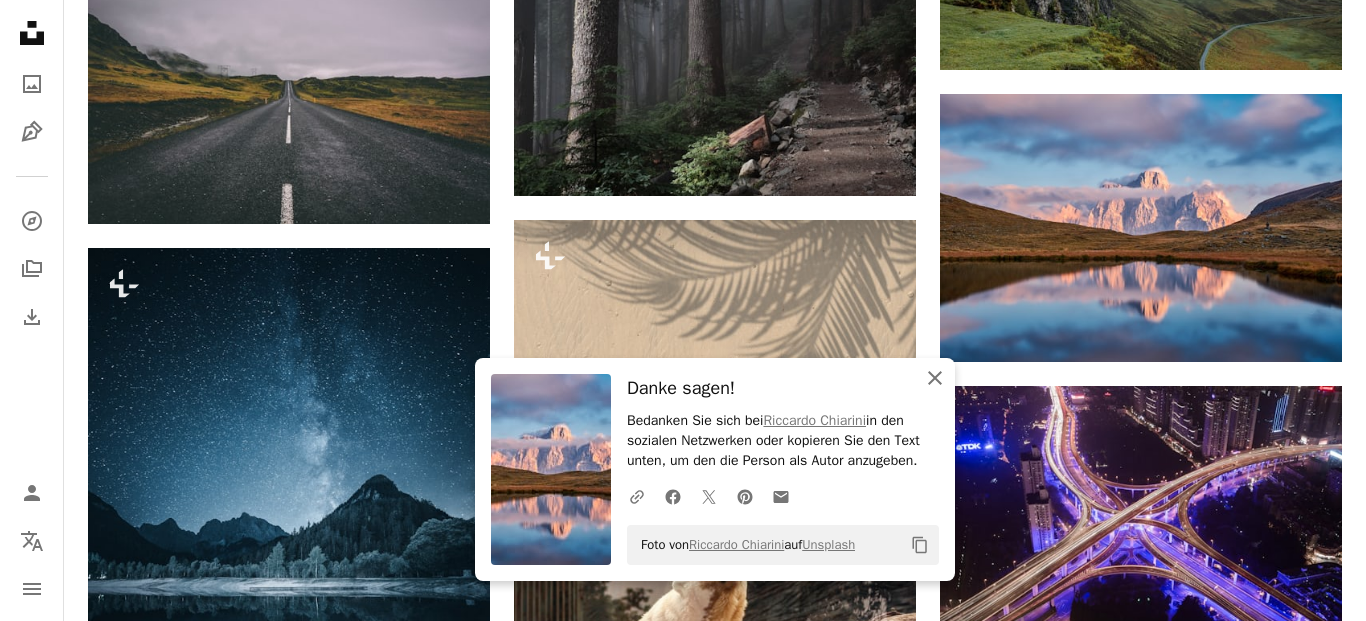 click on "An X shape" 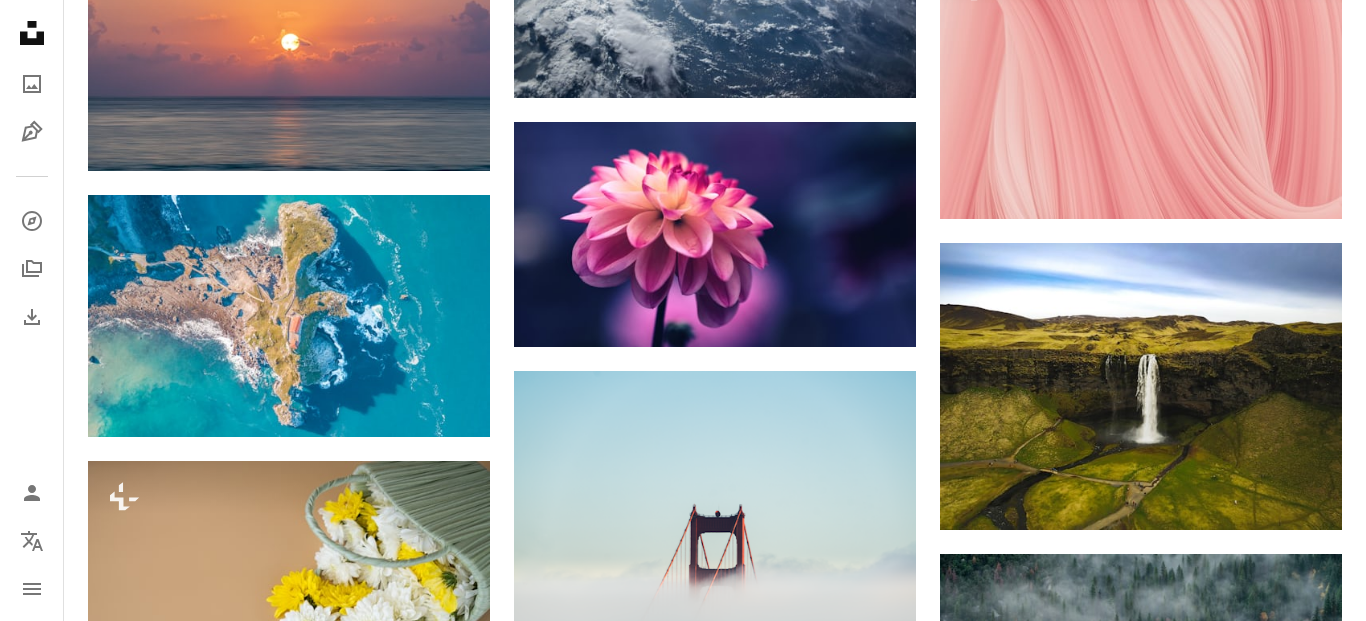 scroll, scrollTop: 23696, scrollLeft: 0, axis: vertical 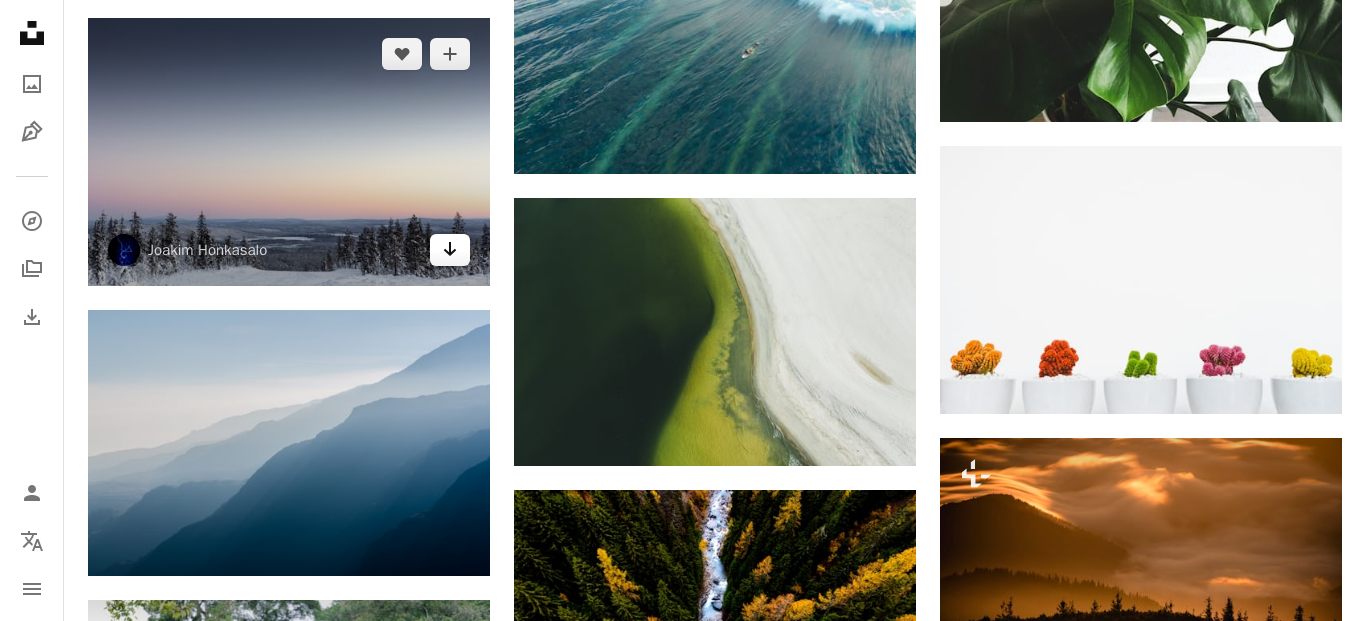 click 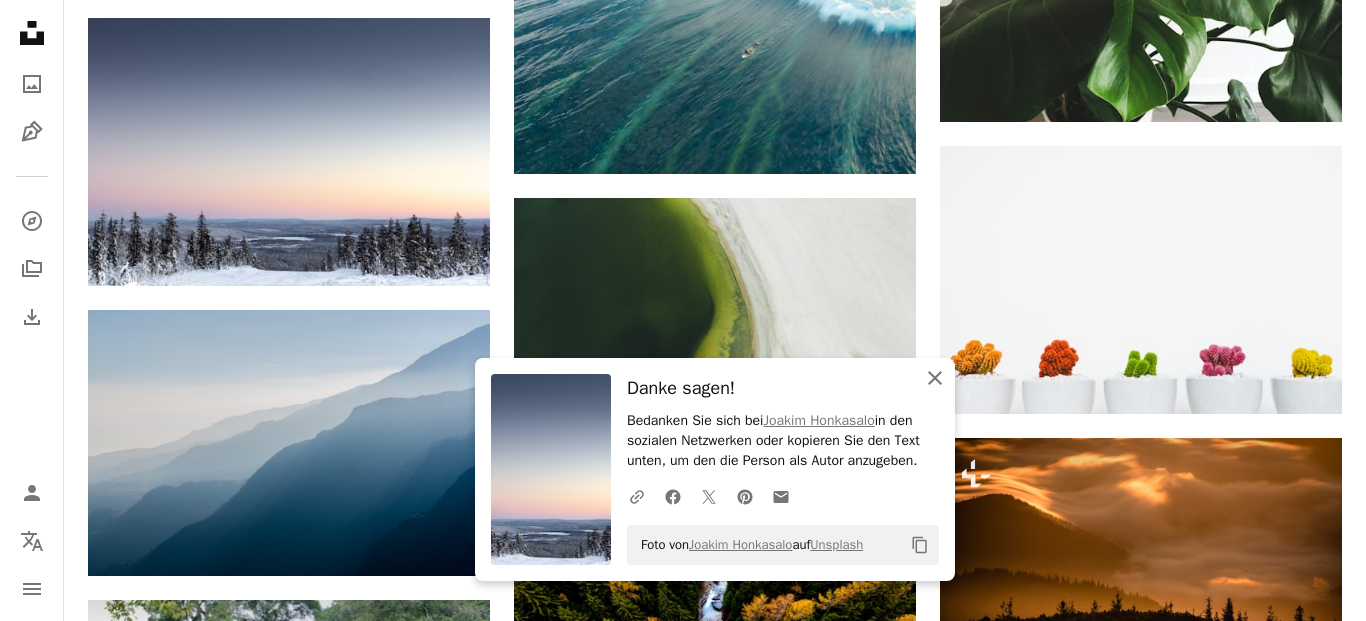 click on "An X shape" 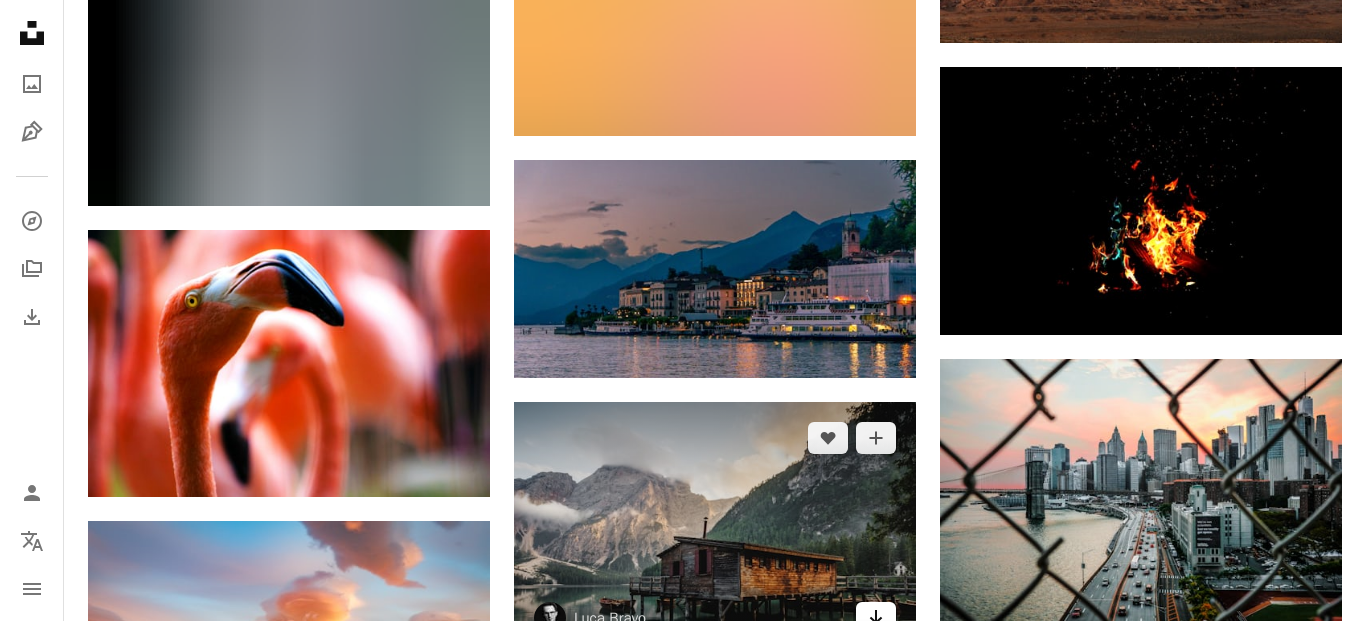 scroll, scrollTop: 24836, scrollLeft: 0, axis: vertical 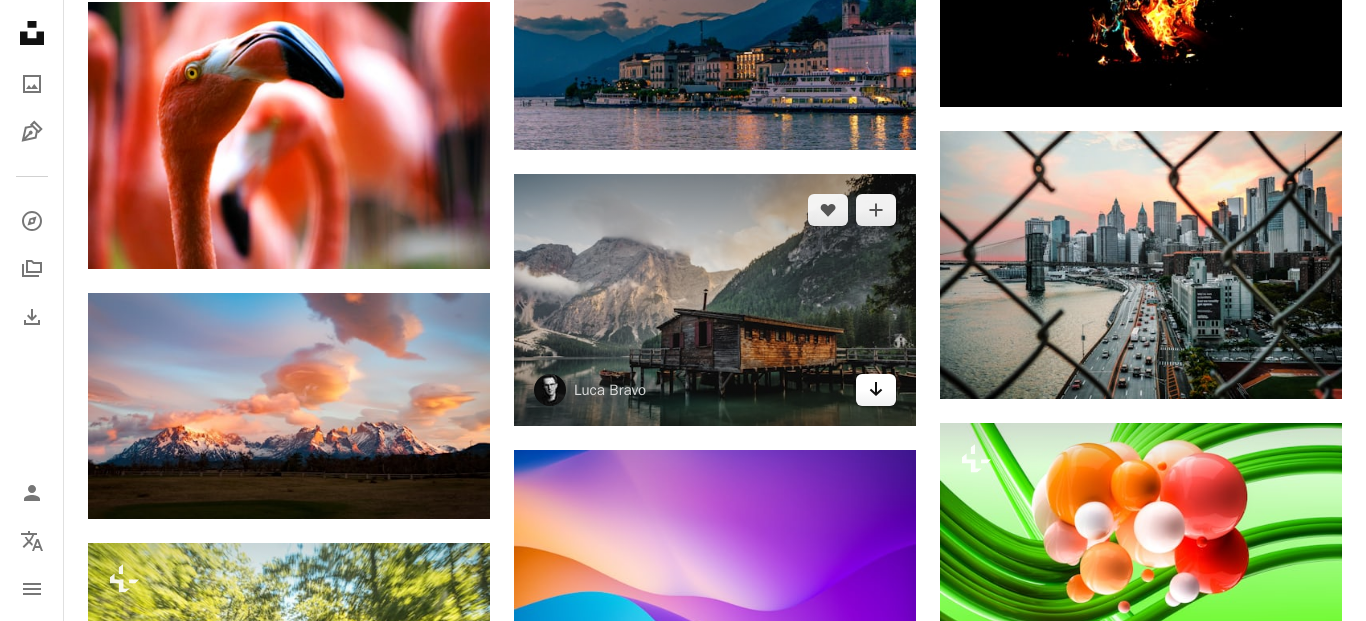 click on "Arrow pointing down" 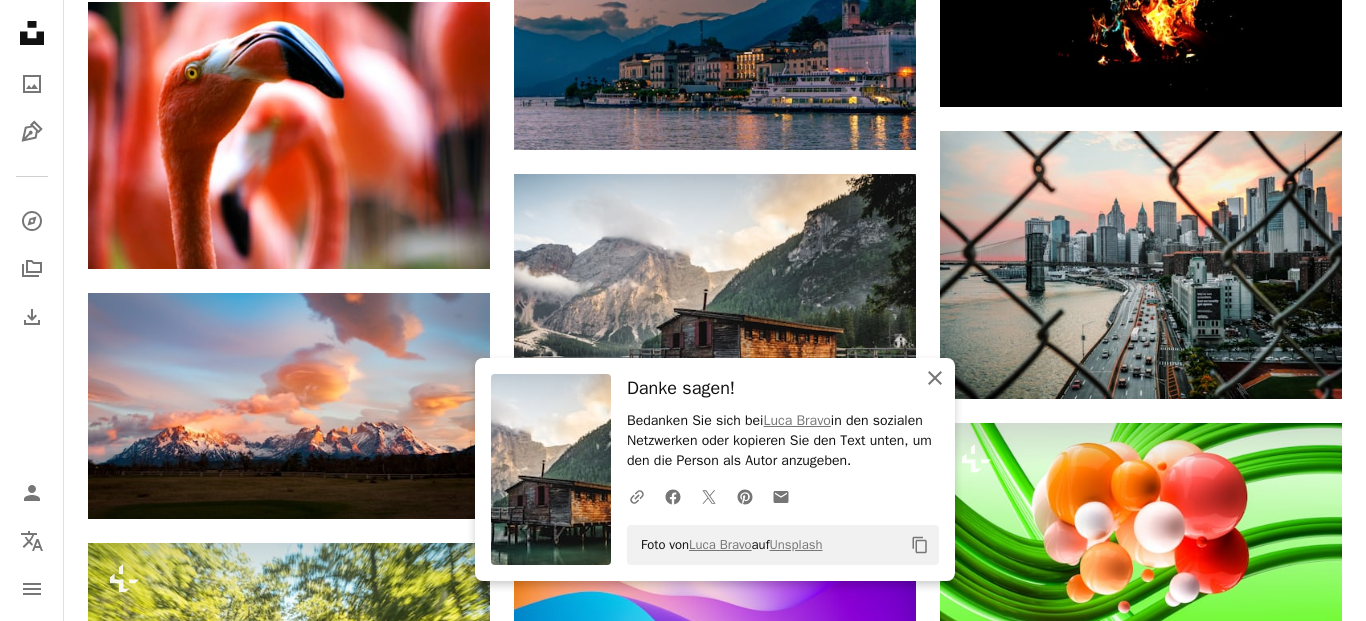 click on "An X shape" 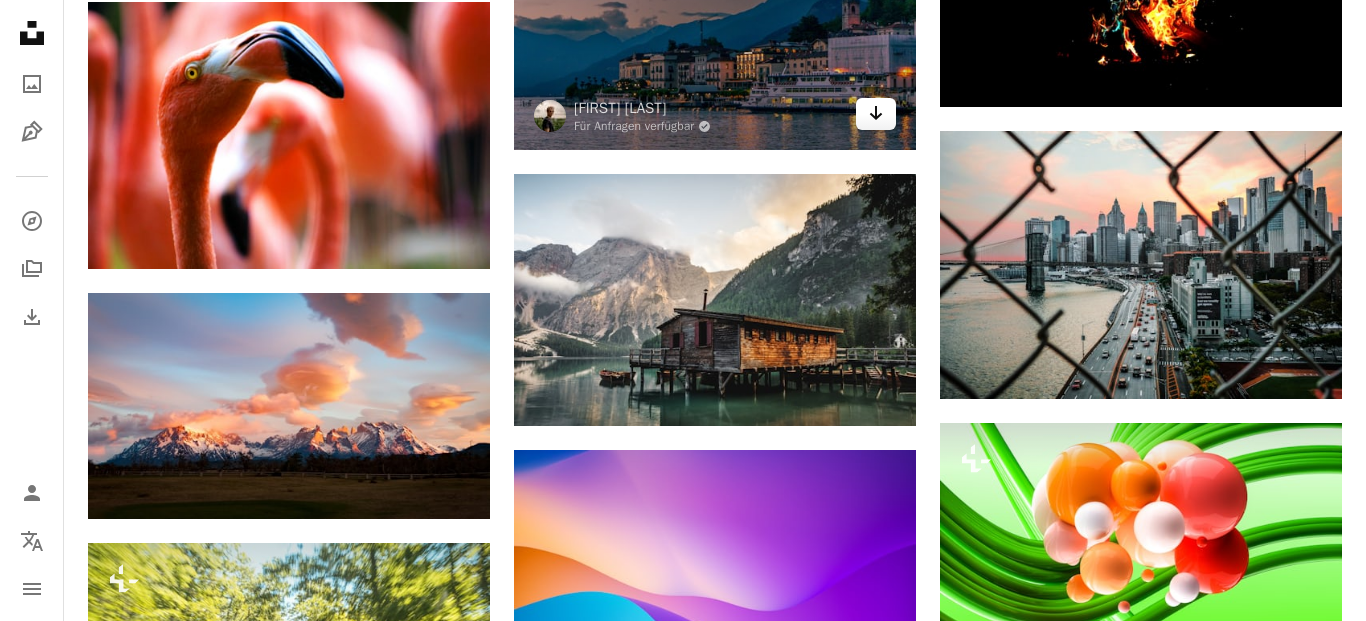 click on "Arrow pointing down" 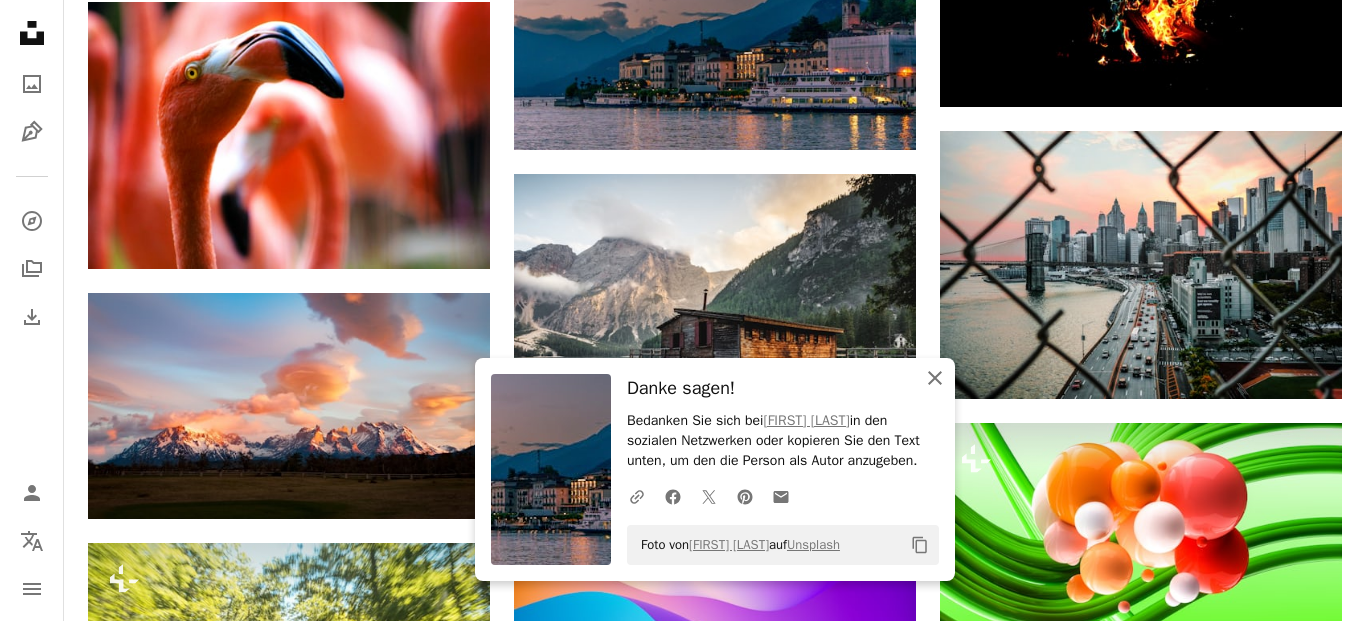 click 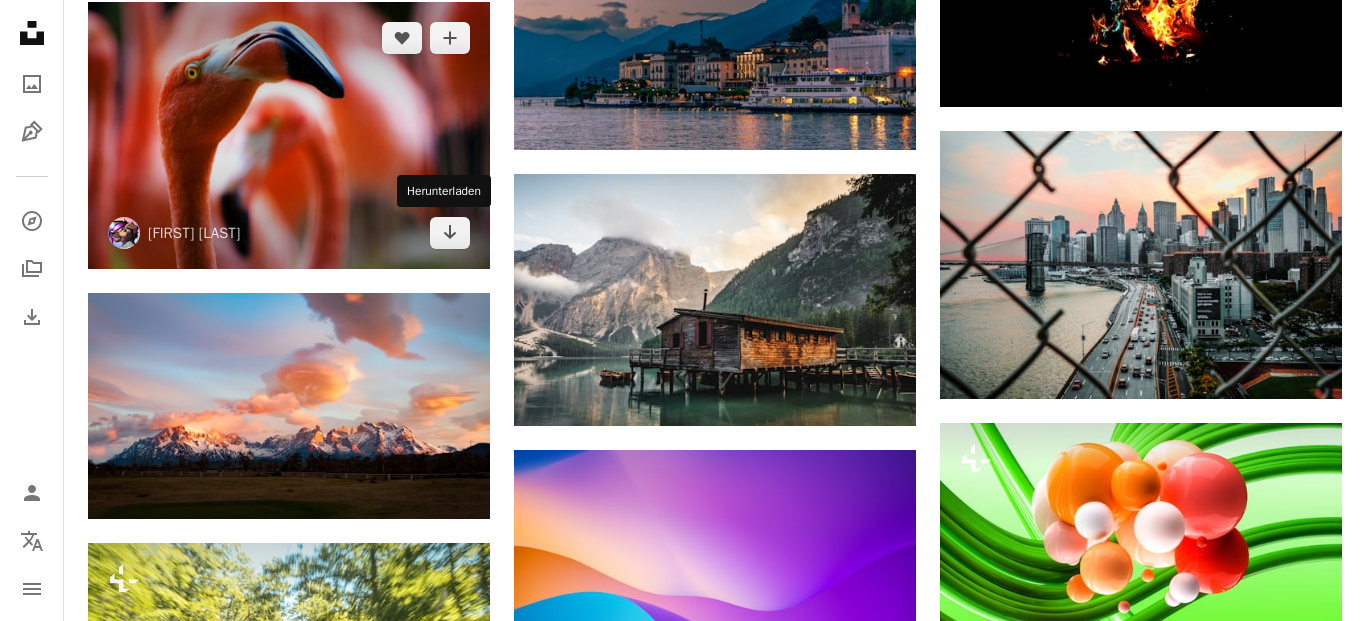 click on "Arrow pointing down" 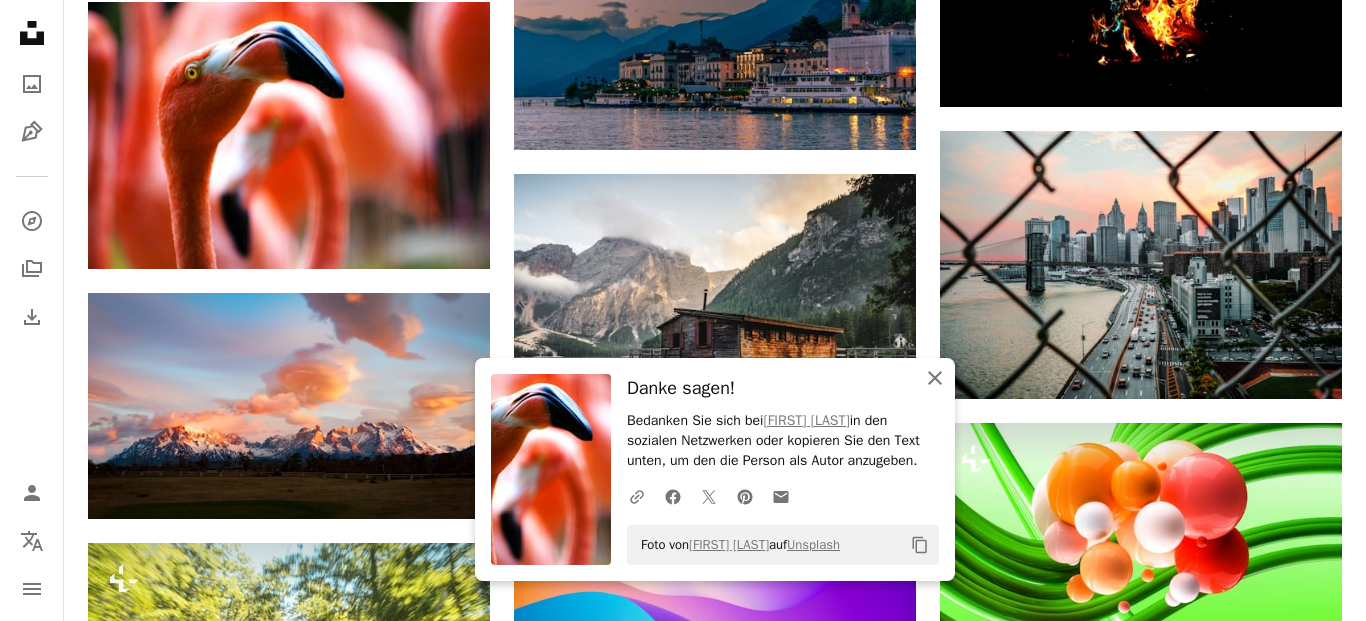 click on "An X shape" 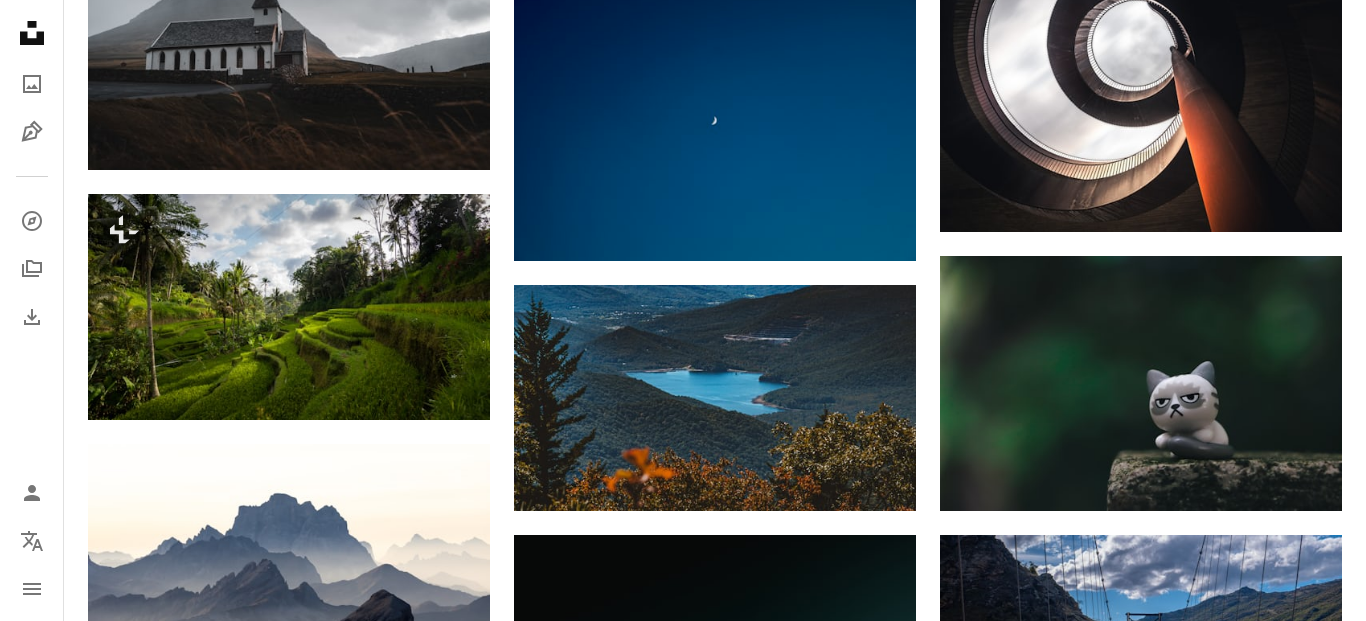 scroll, scrollTop: 31448, scrollLeft: 0, axis: vertical 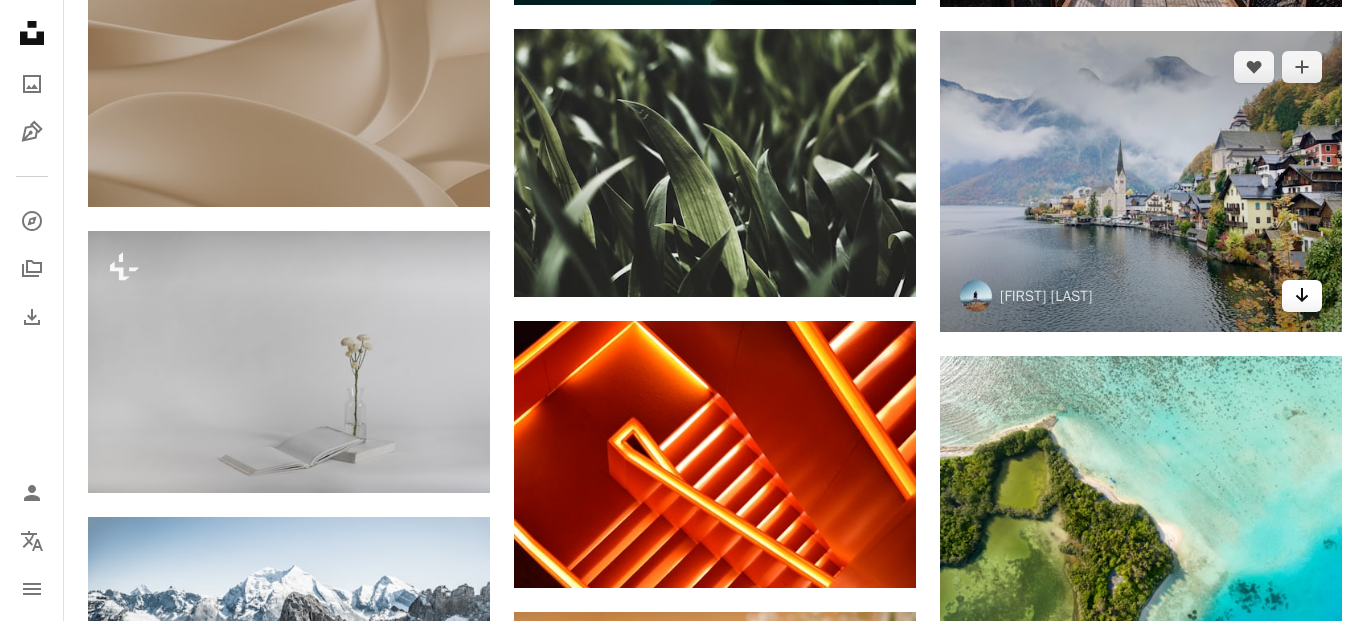 click on "Arrow pointing down" 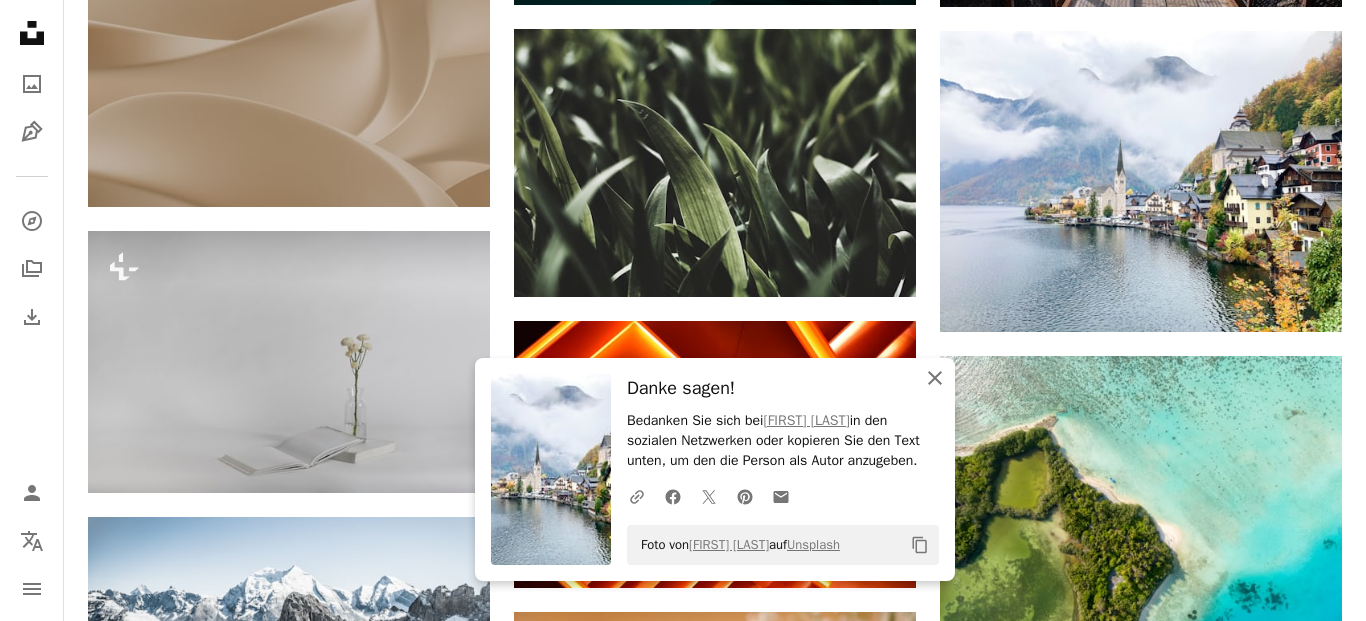 click on "An X shape" 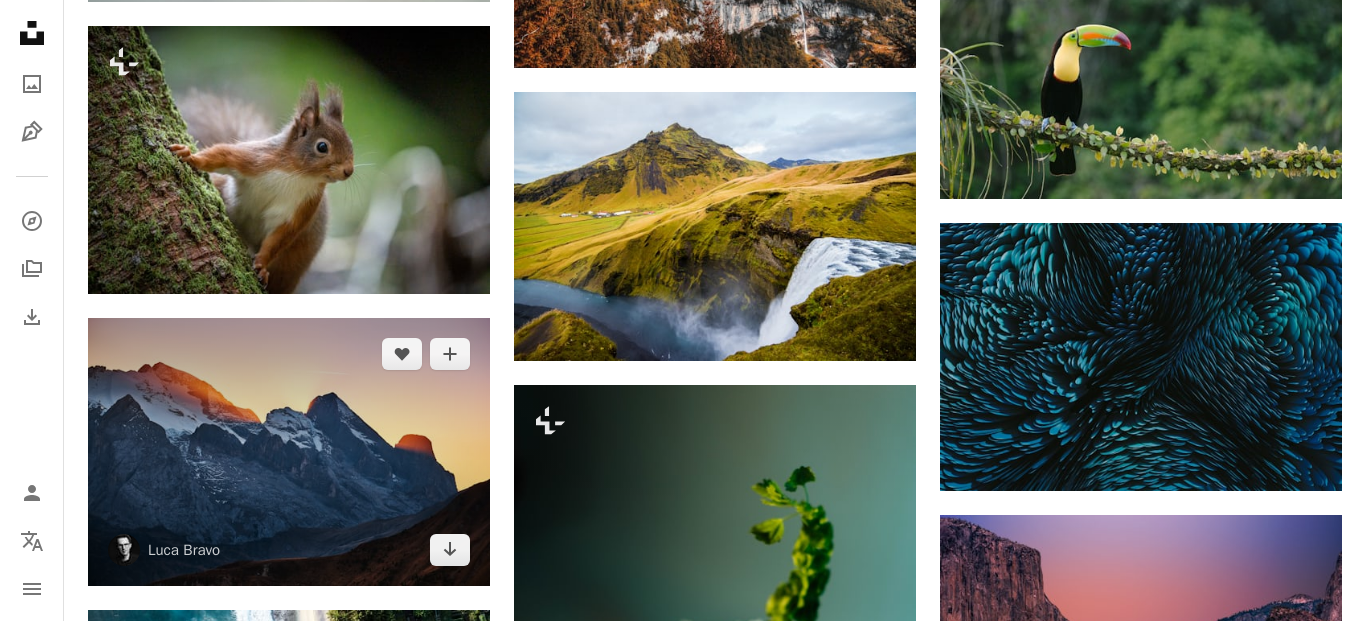 scroll, scrollTop: 32930, scrollLeft: 0, axis: vertical 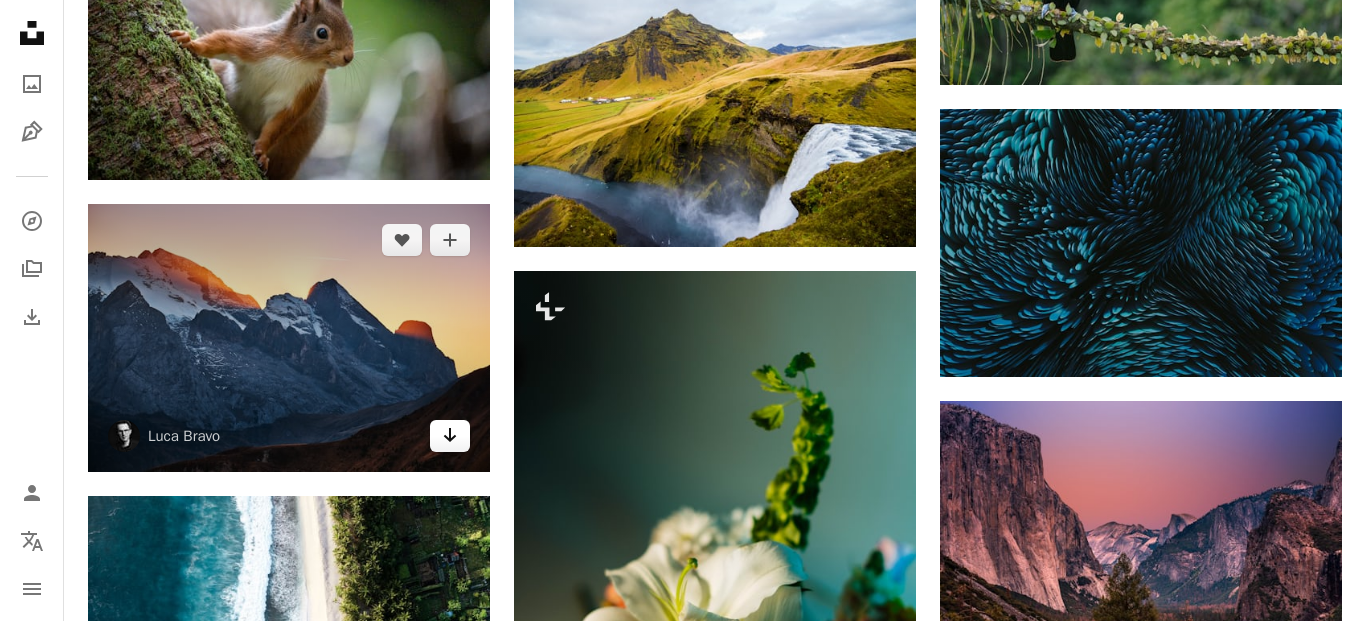 click on "Arrow pointing down" 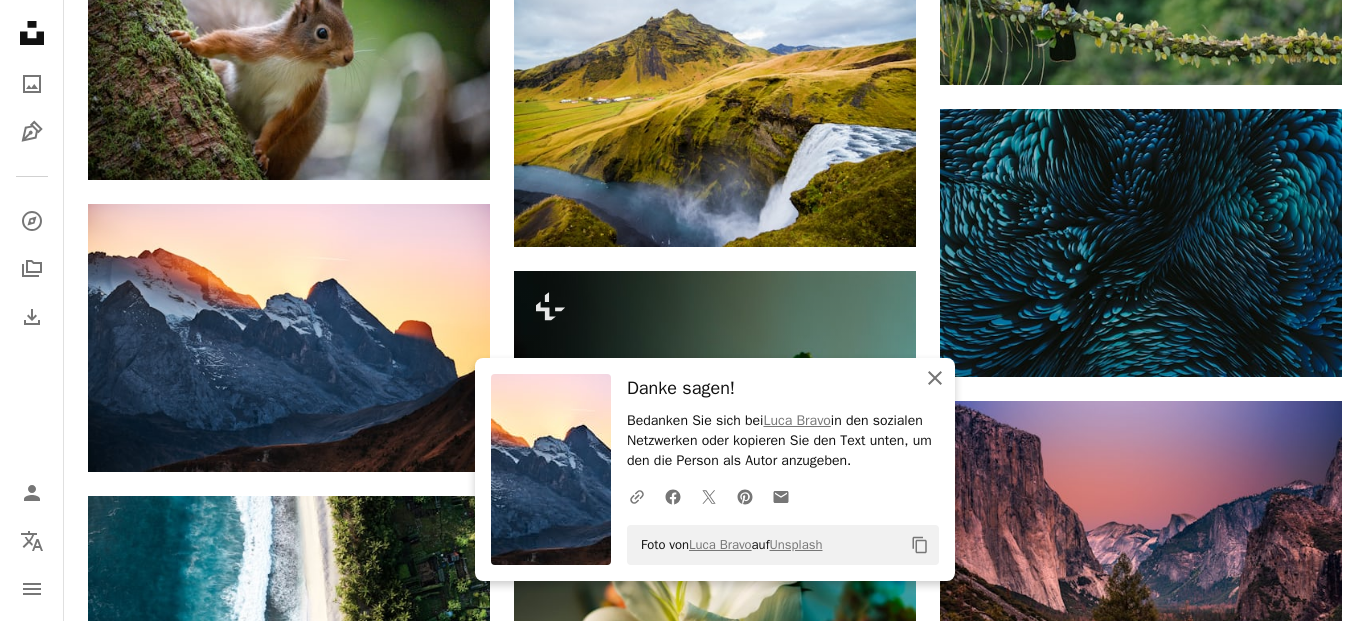 click on "An X shape" 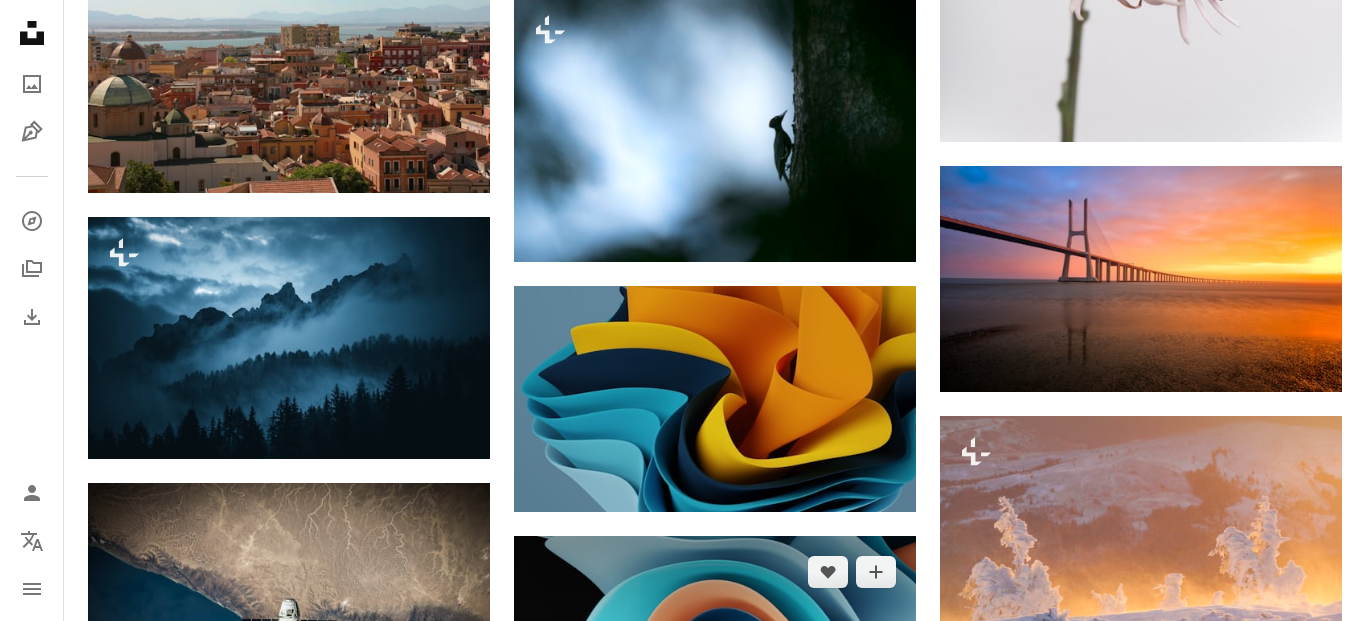 scroll, scrollTop: 35438, scrollLeft: 0, axis: vertical 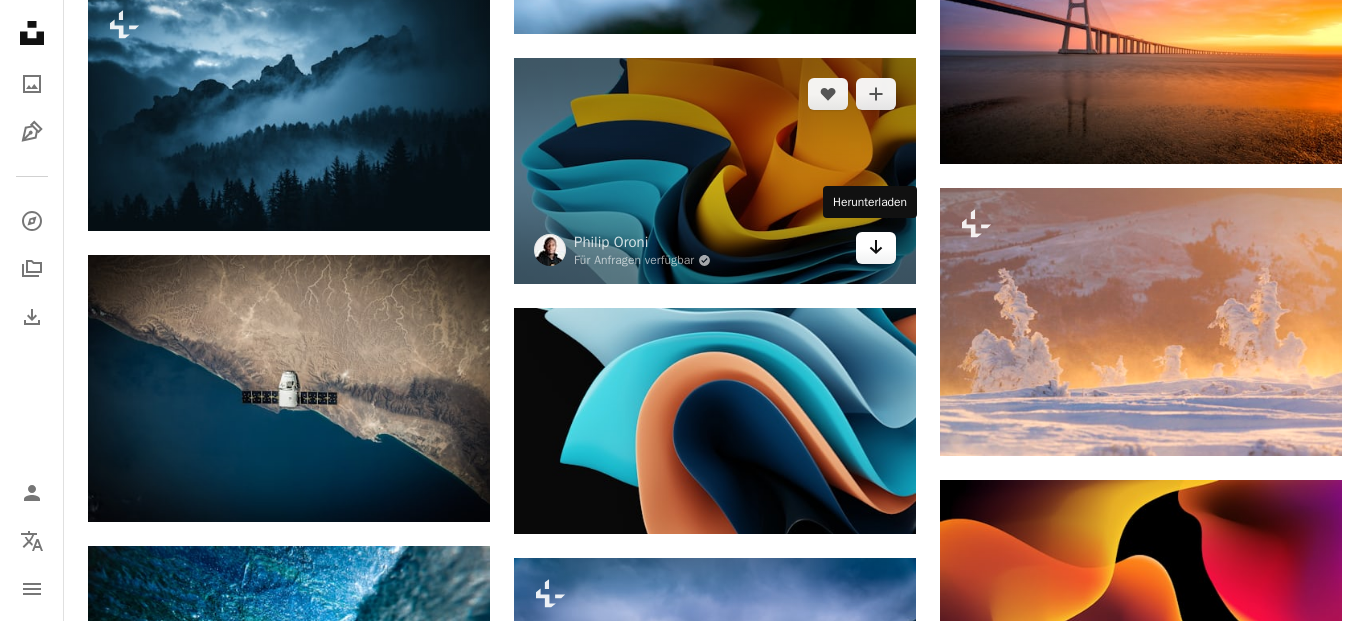 click on "Arrow pointing down" at bounding box center (876, 248) 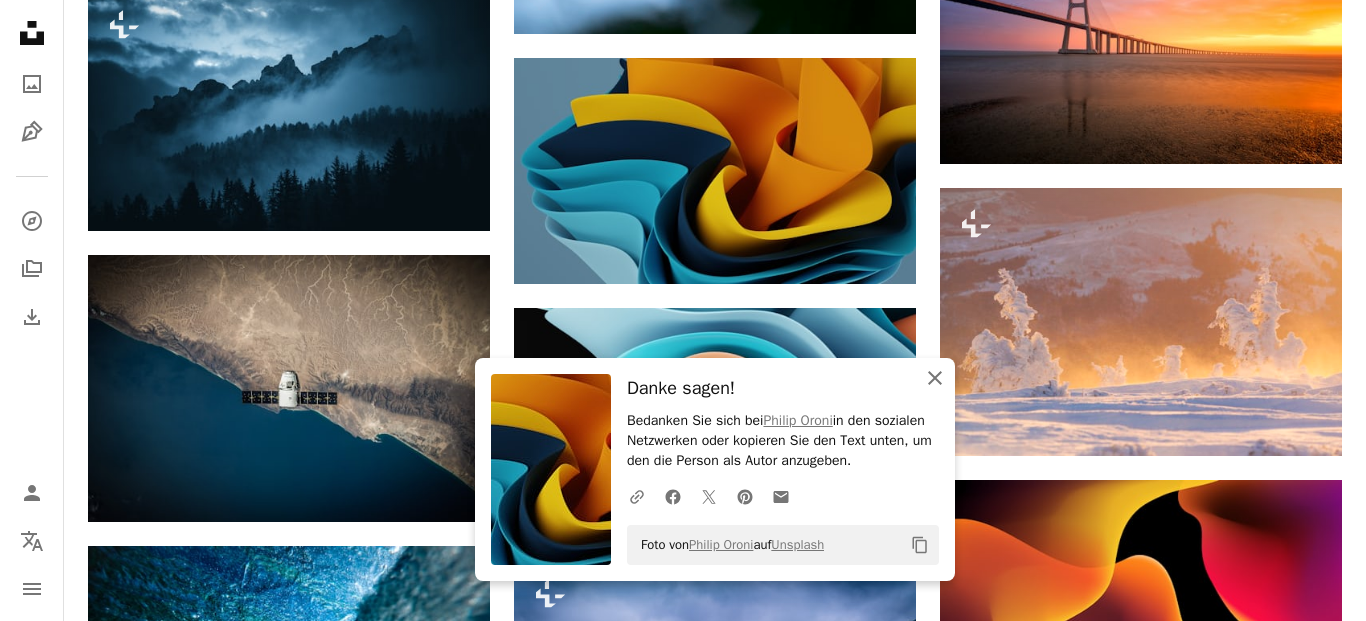 click on "An X shape" 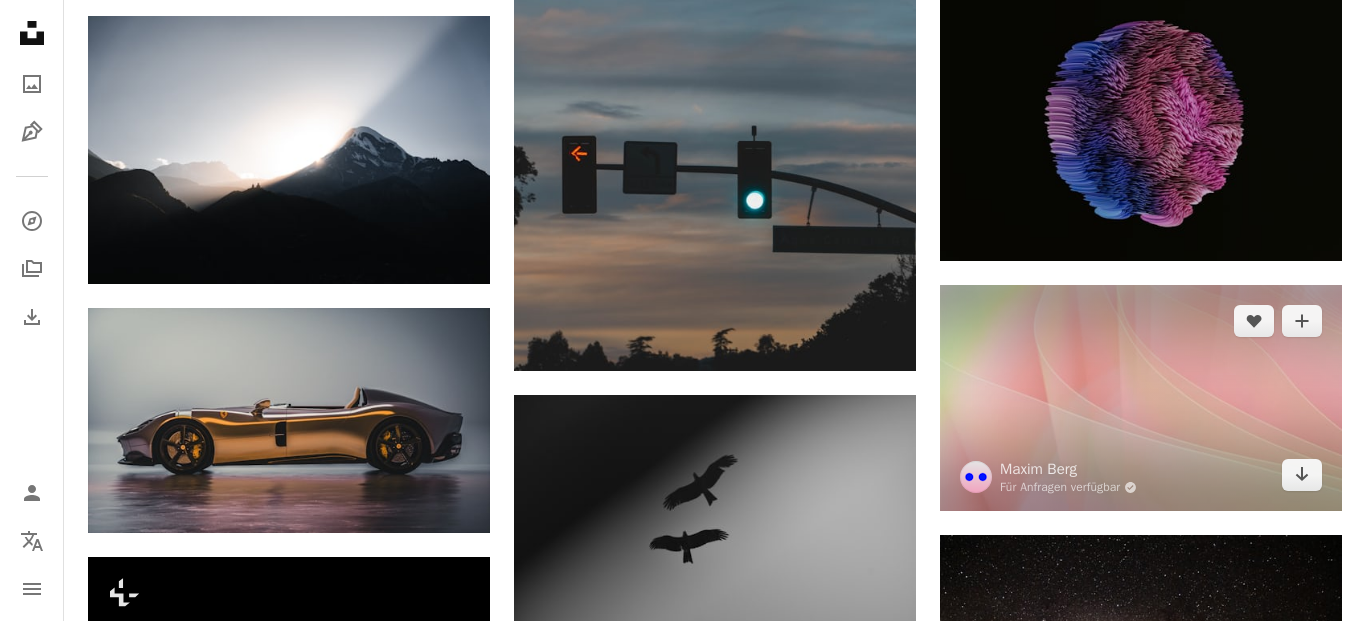 scroll, scrollTop: 39998, scrollLeft: 0, axis: vertical 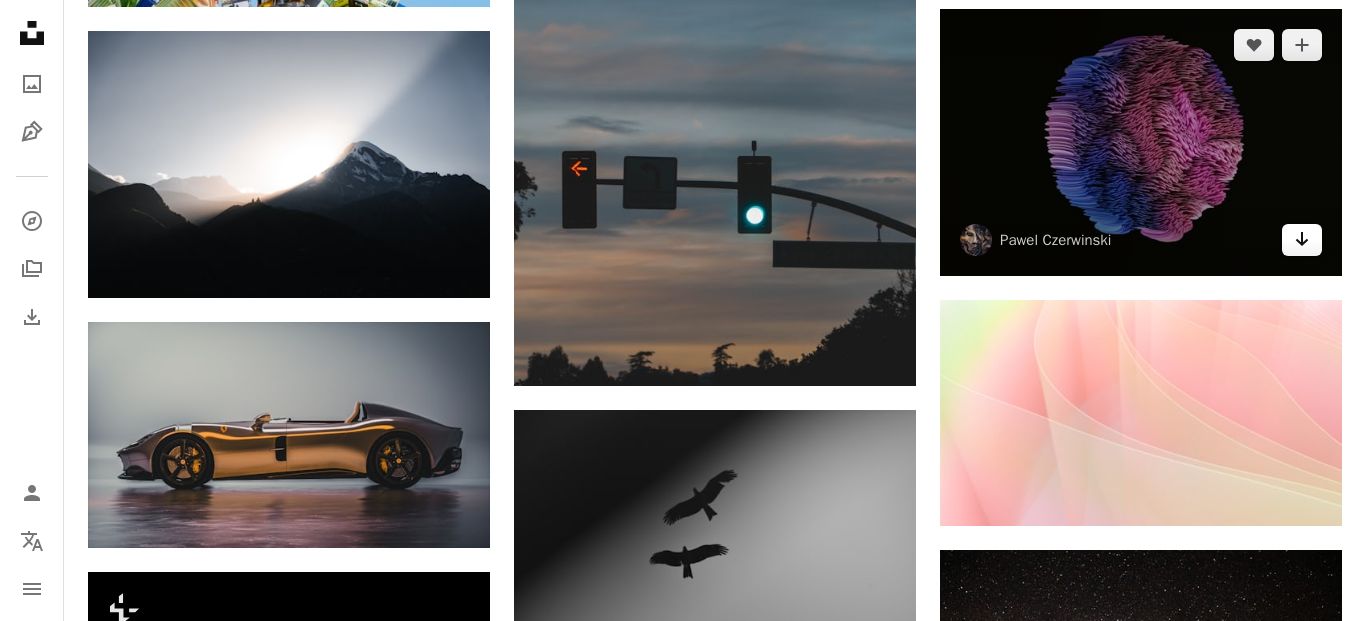 click on "Arrow pointing down" 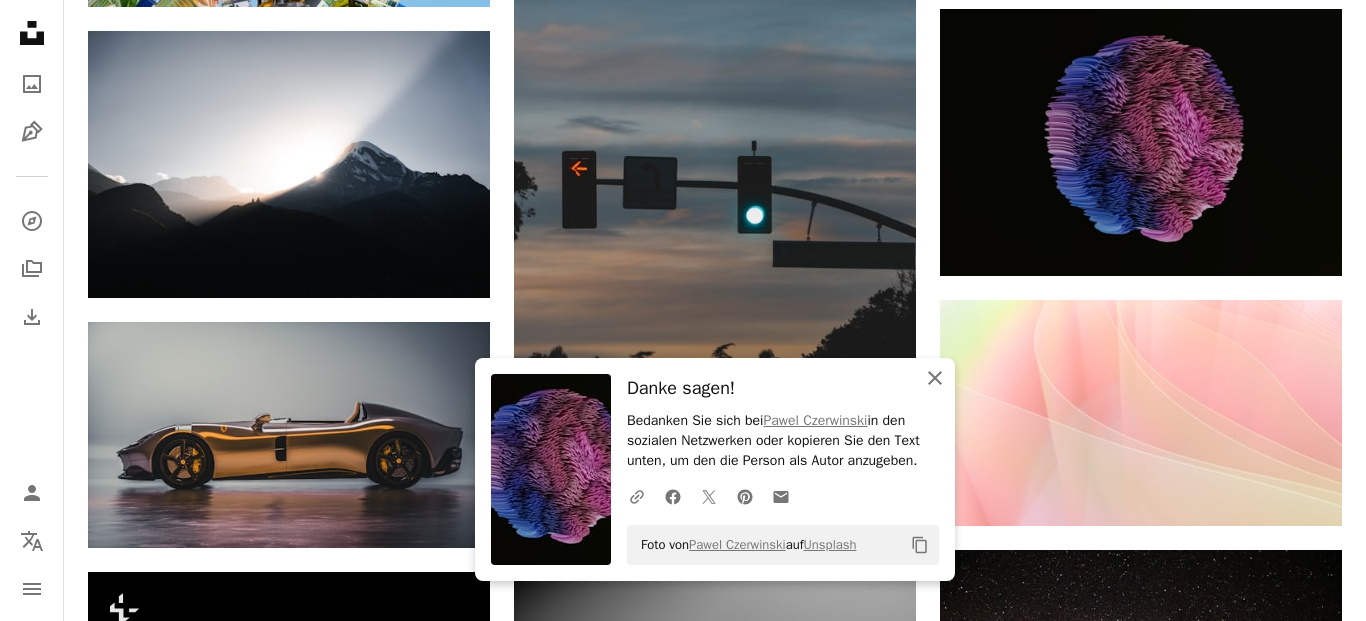 click on "An X shape" 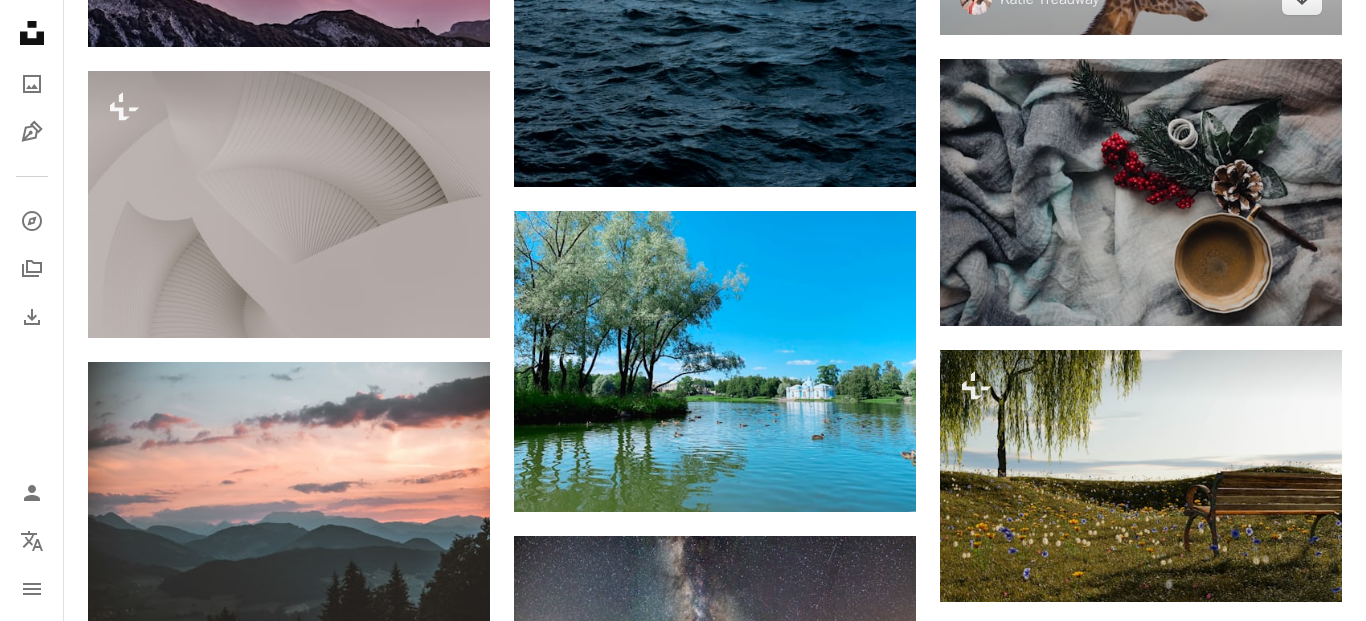scroll, scrollTop: 41024, scrollLeft: 0, axis: vertical 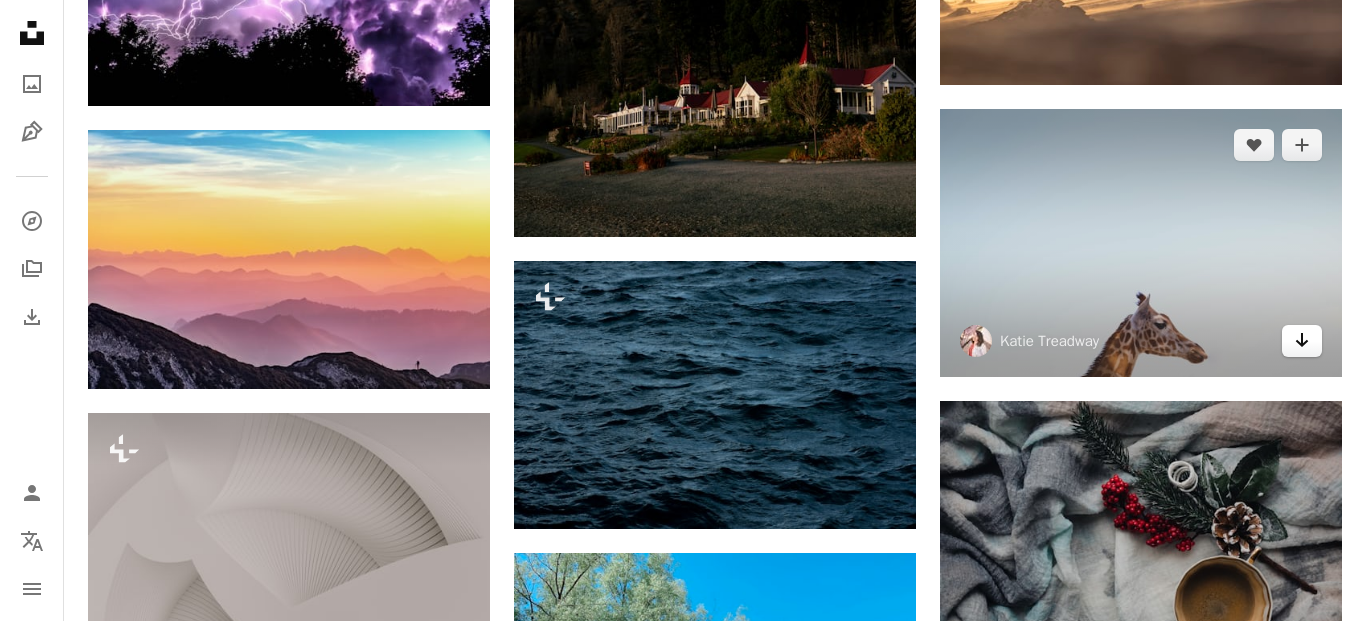click on "Arrow pointing down" 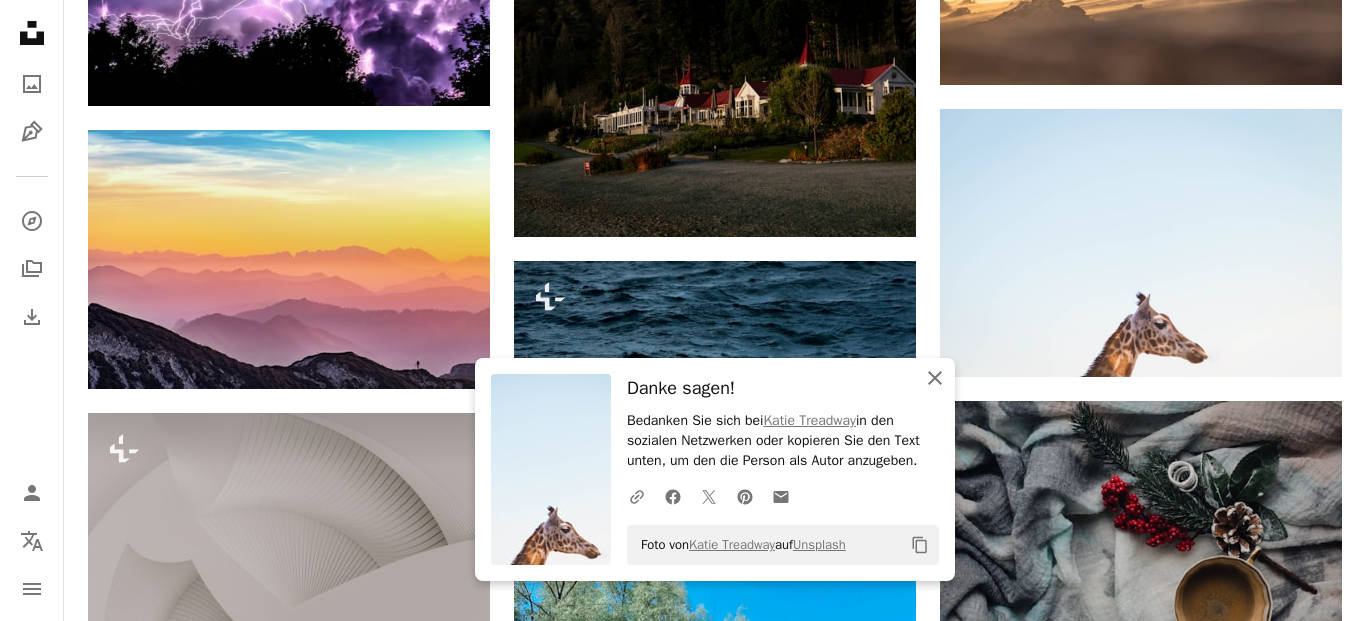 click on "An X shape" 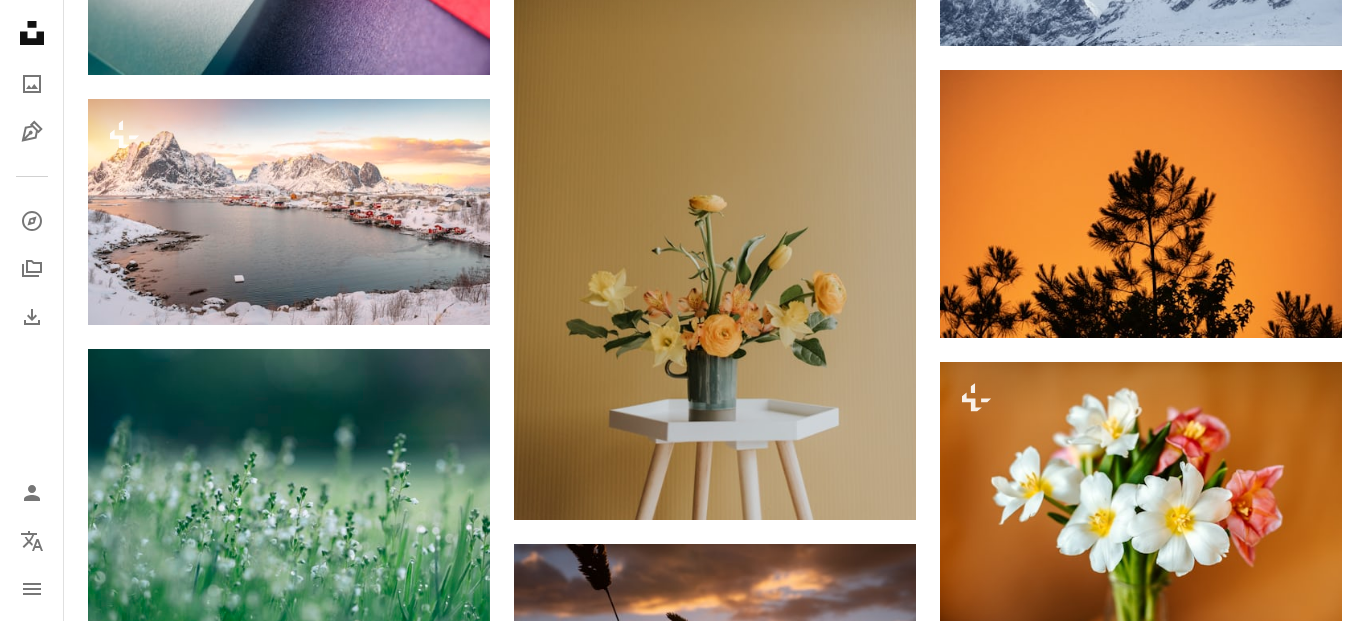 scroll, scrollTop: 42646, scrollLeft: 0, axis: vertical 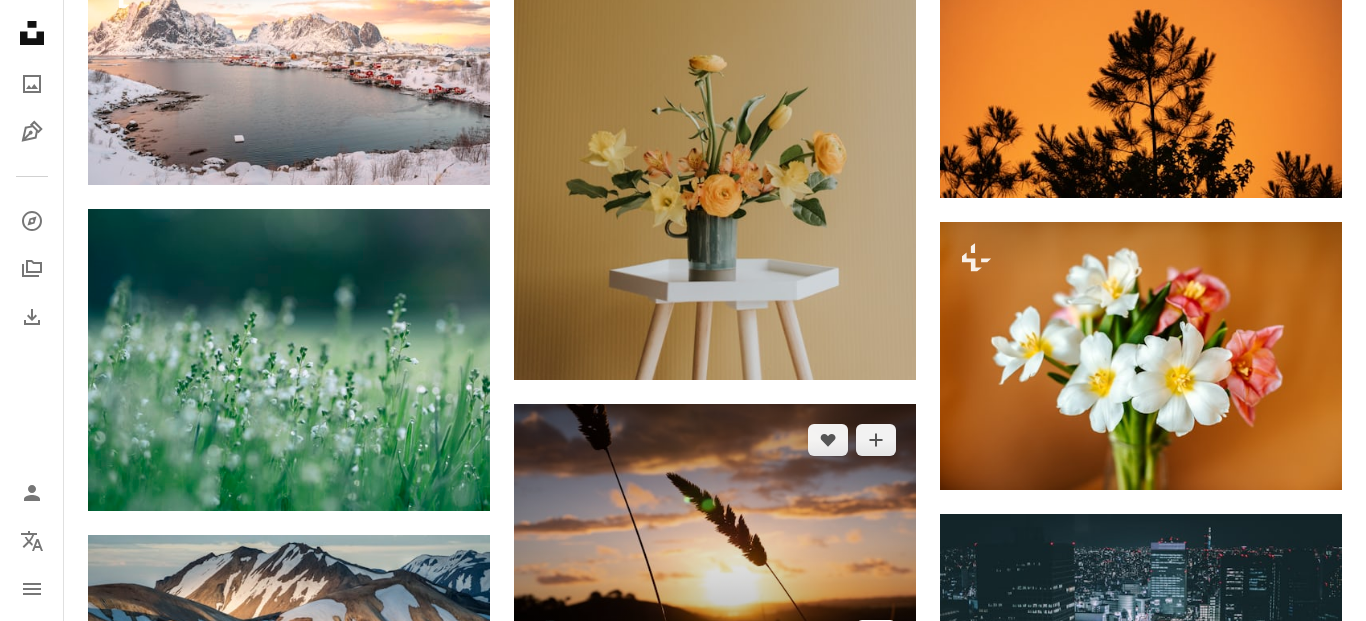 click on "Arrow pointing down" 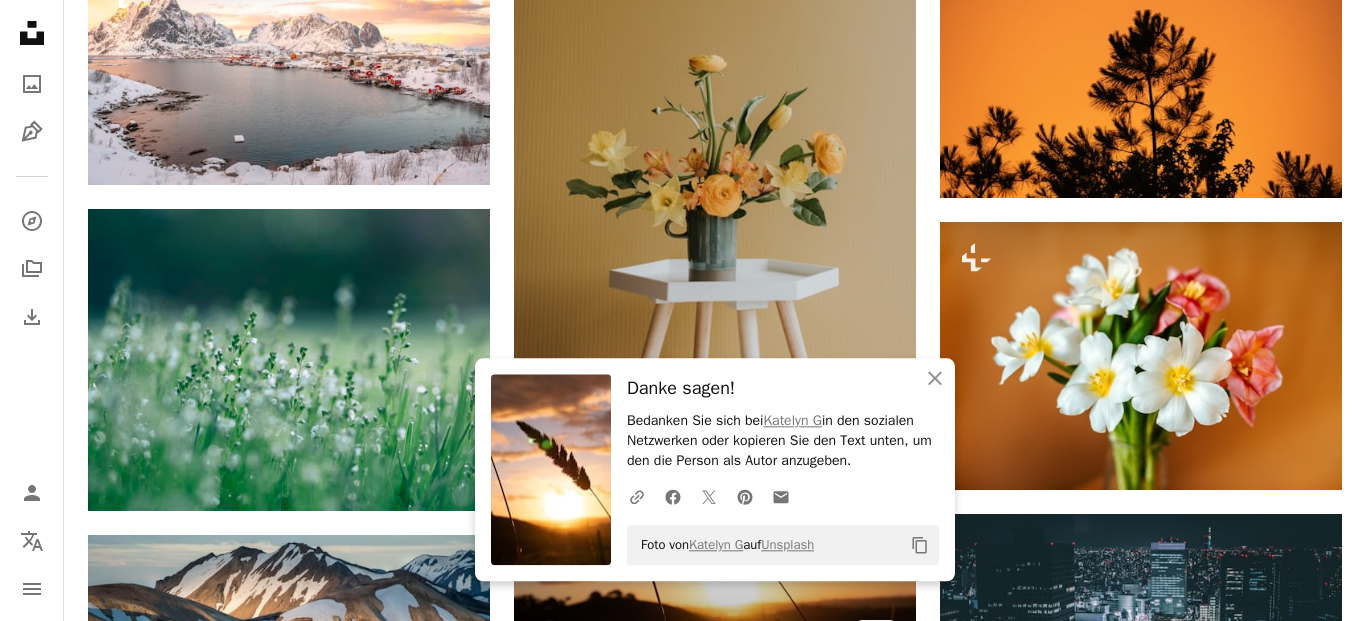 scroll, scrollTop: 42848, scrollLeft: 0, axis: vertical 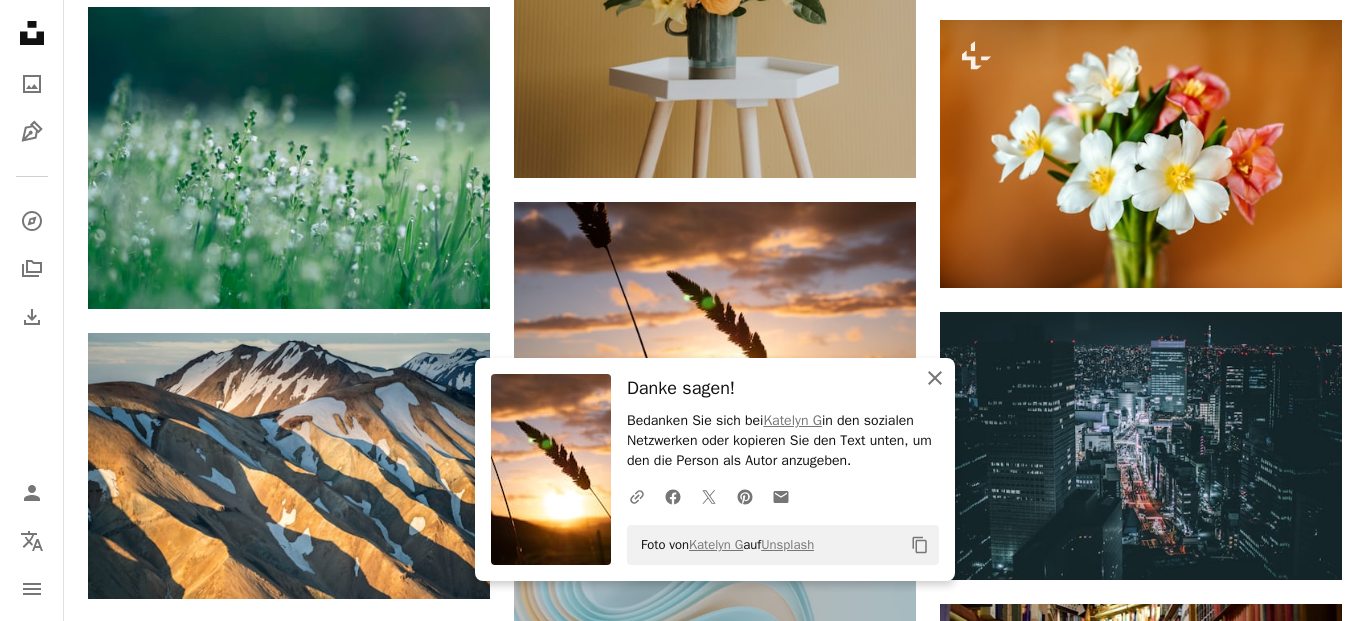 click 